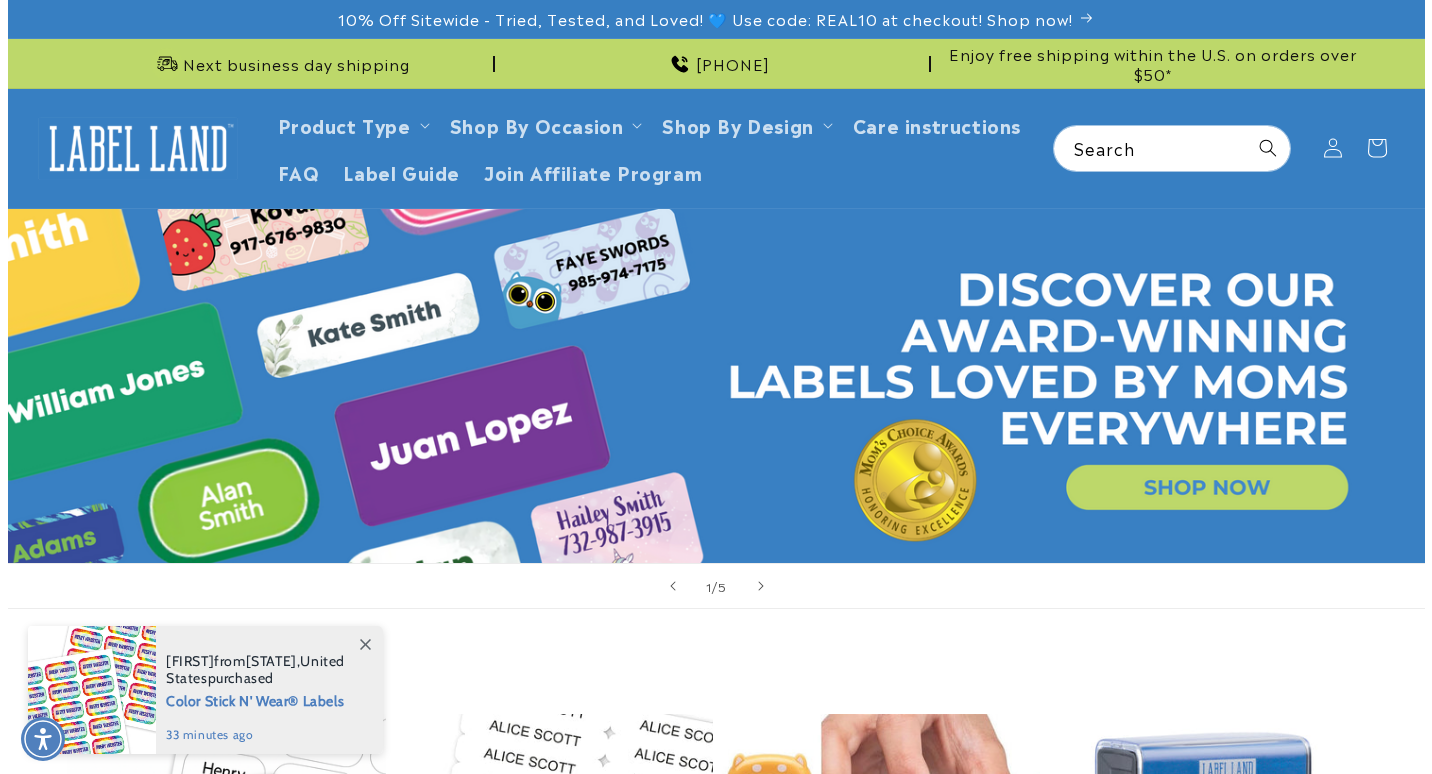 scroll, scrollTop: 0, scrollLeft: 0, axis: both 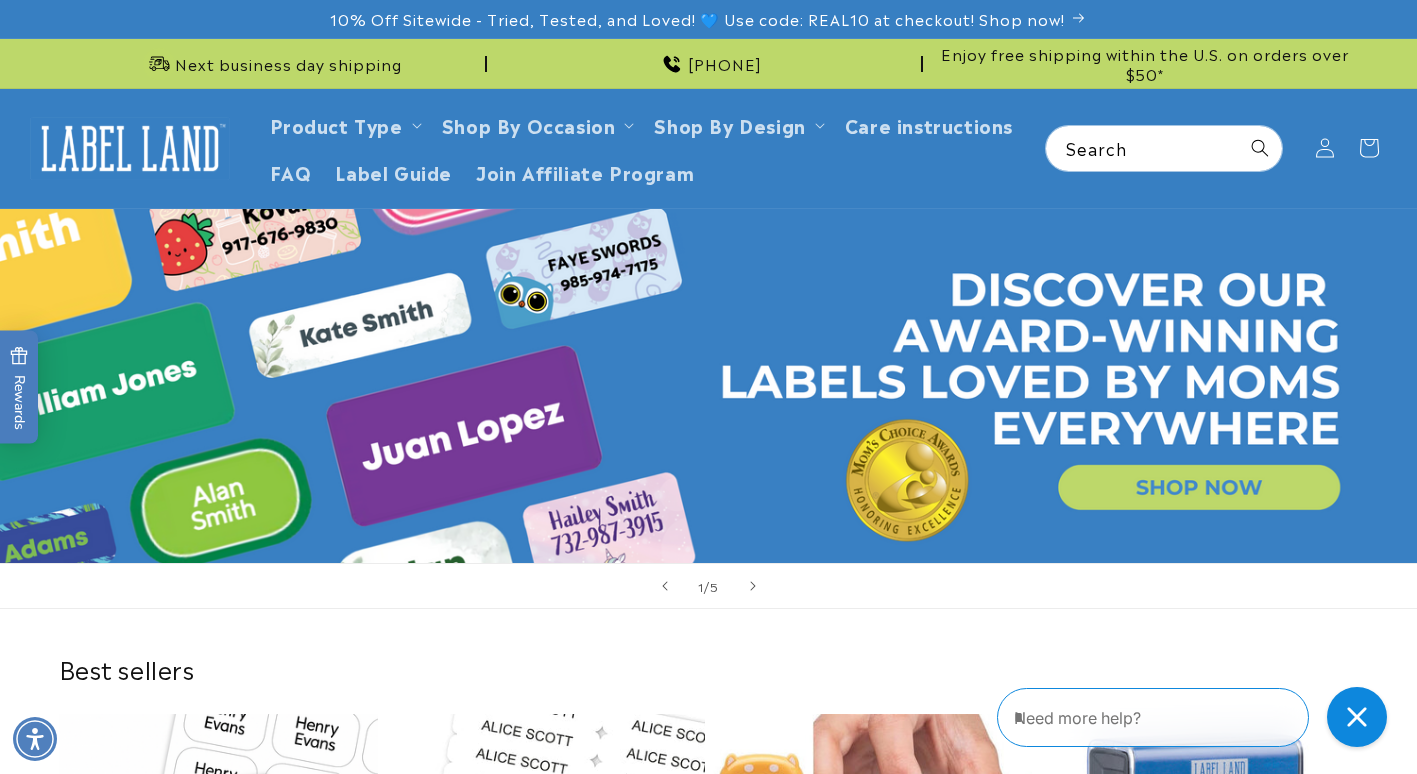 click 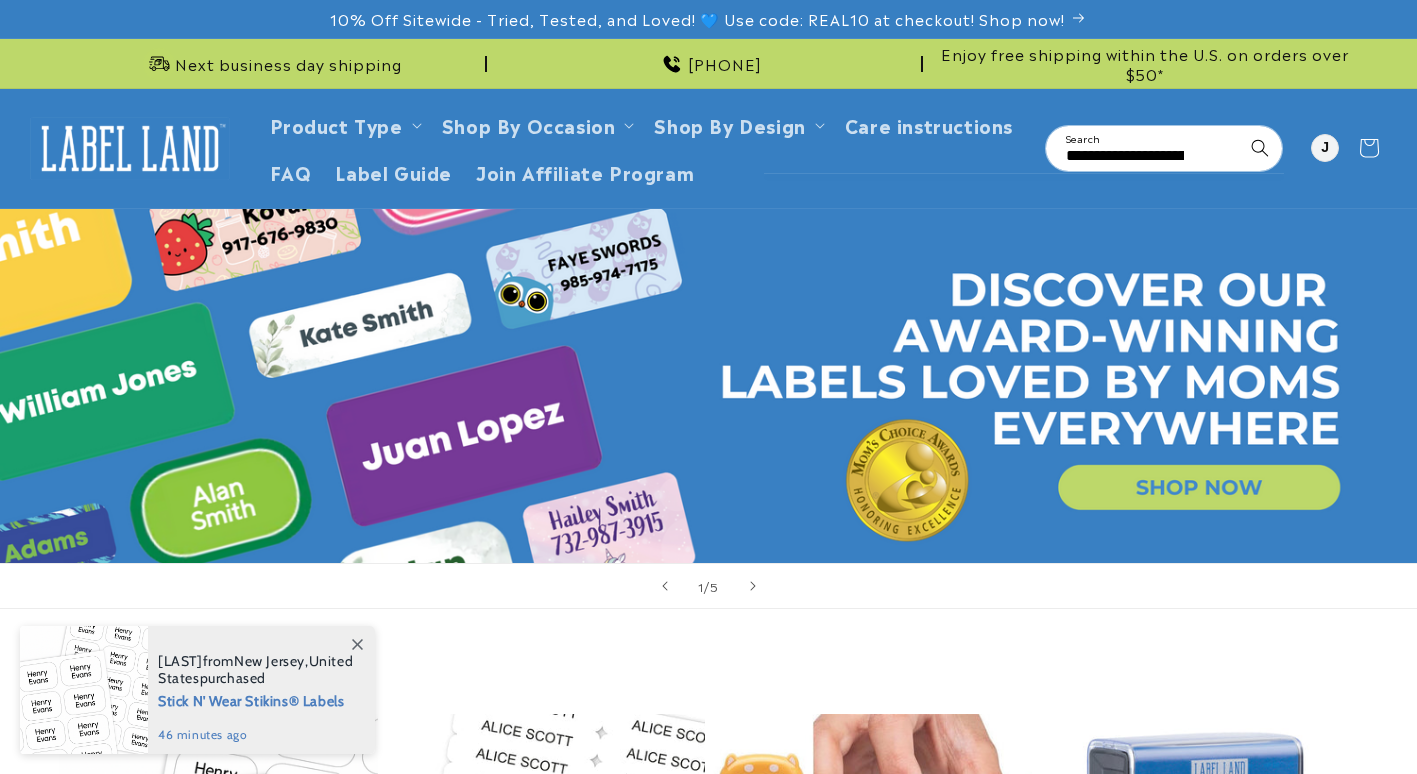 scroll, scrollTop: 0, scrollLeft: 0, axis: both 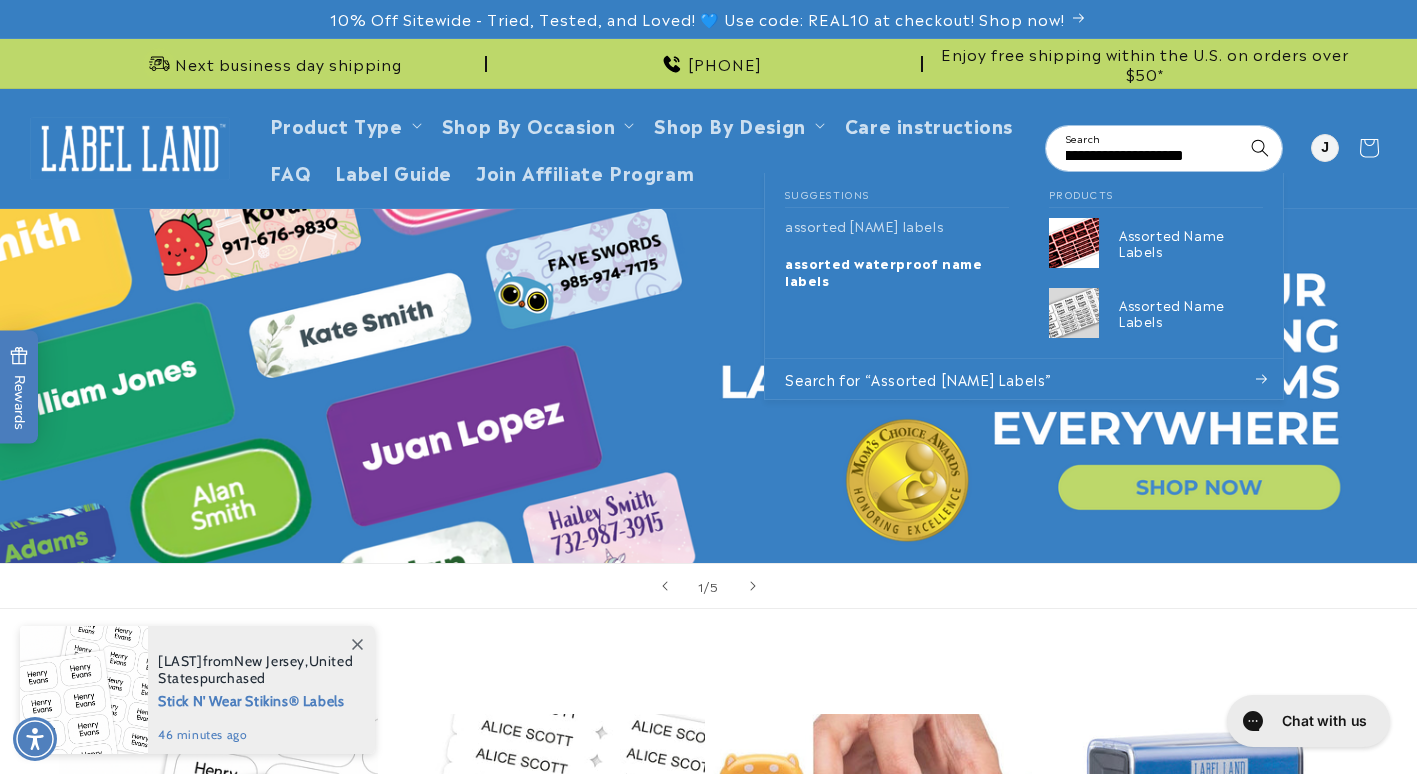 type on "**********" 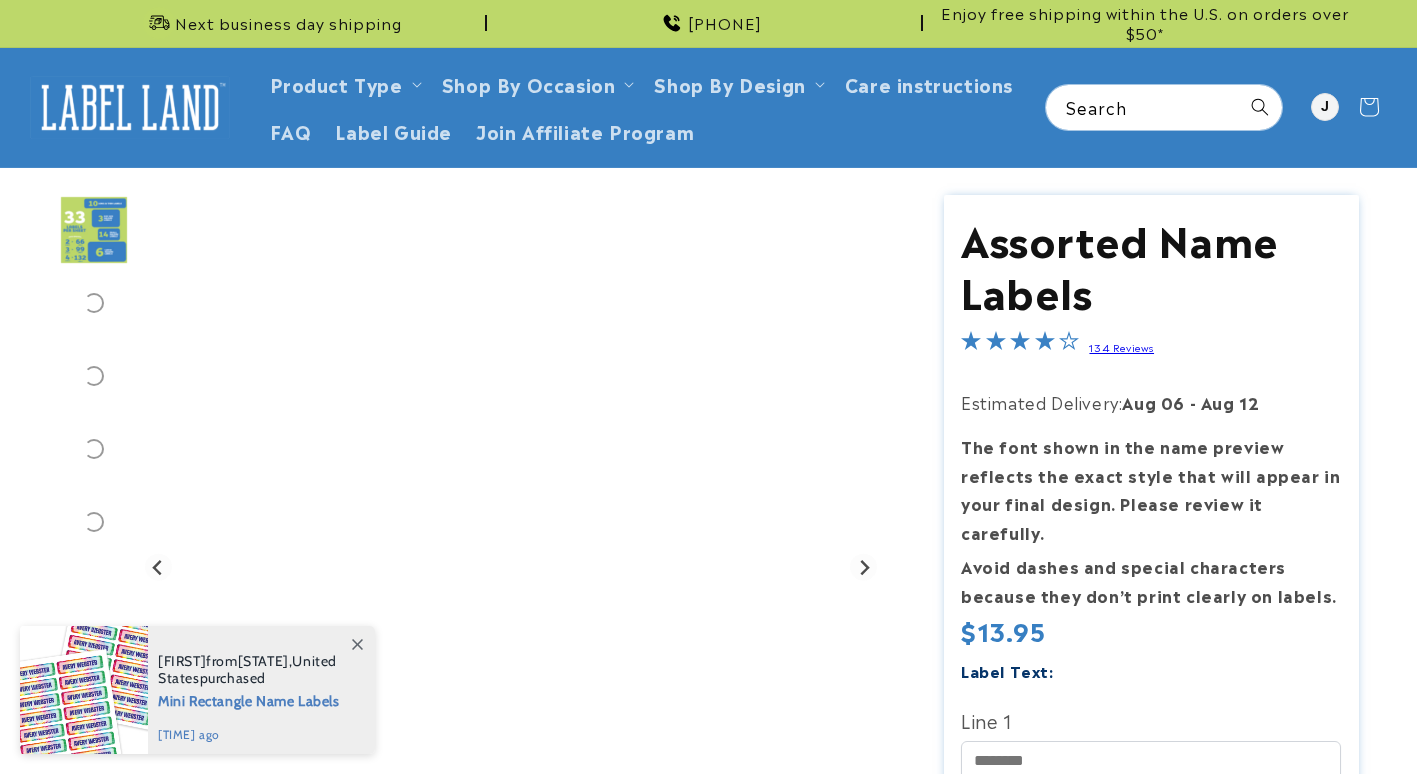 scroll, scrollTop: 400, scrollLeft: 0, axis: vertical 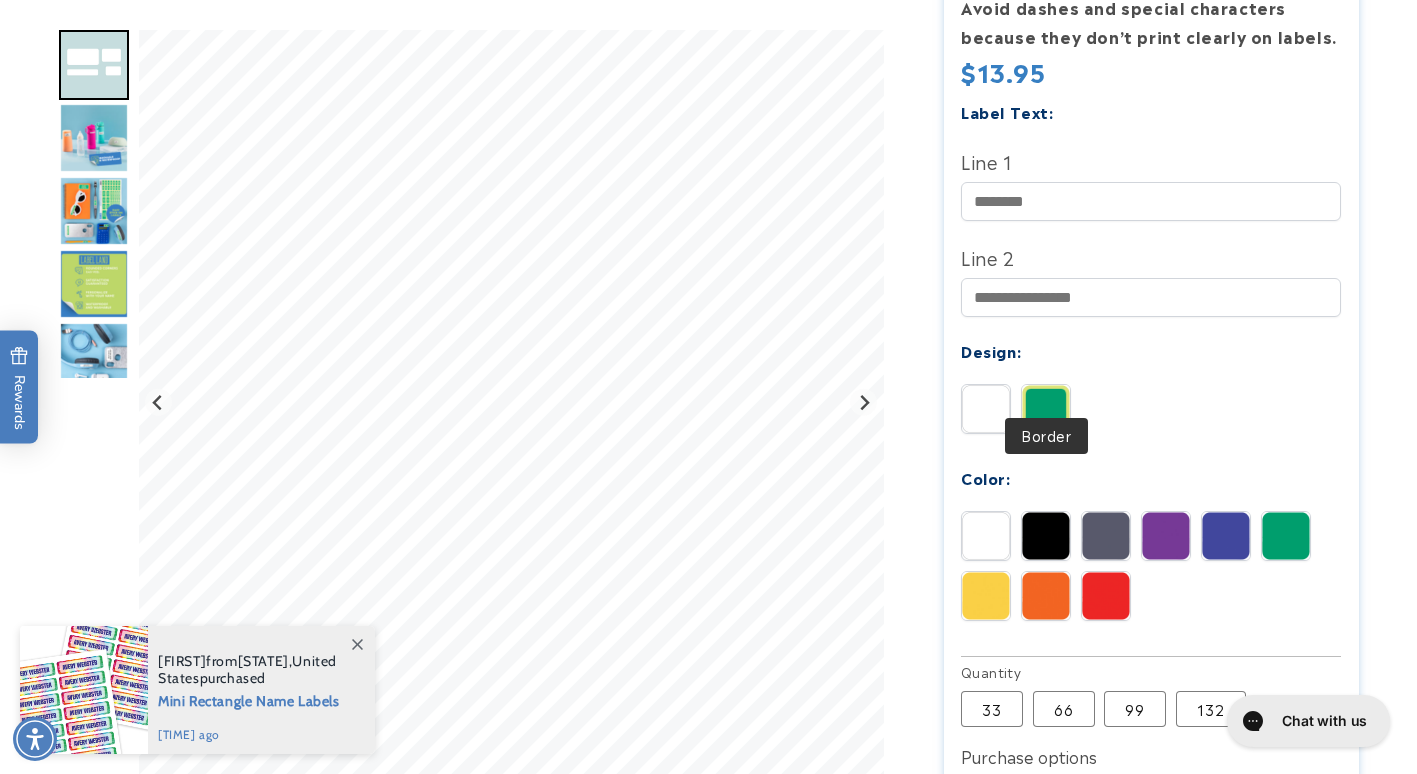 click at bounding box center [1046, 409] 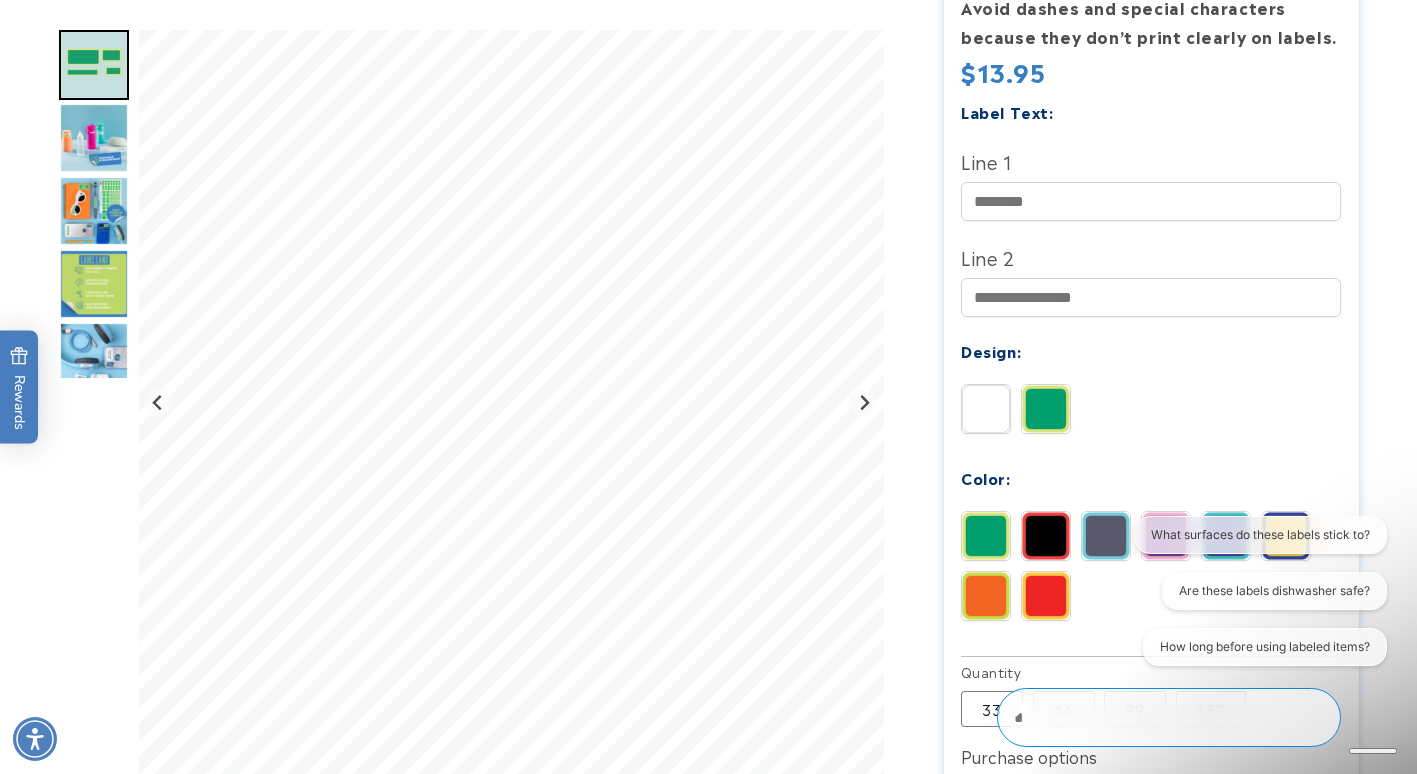 scroll, scrollTop: 0, scrollLeft: 0, axis: both 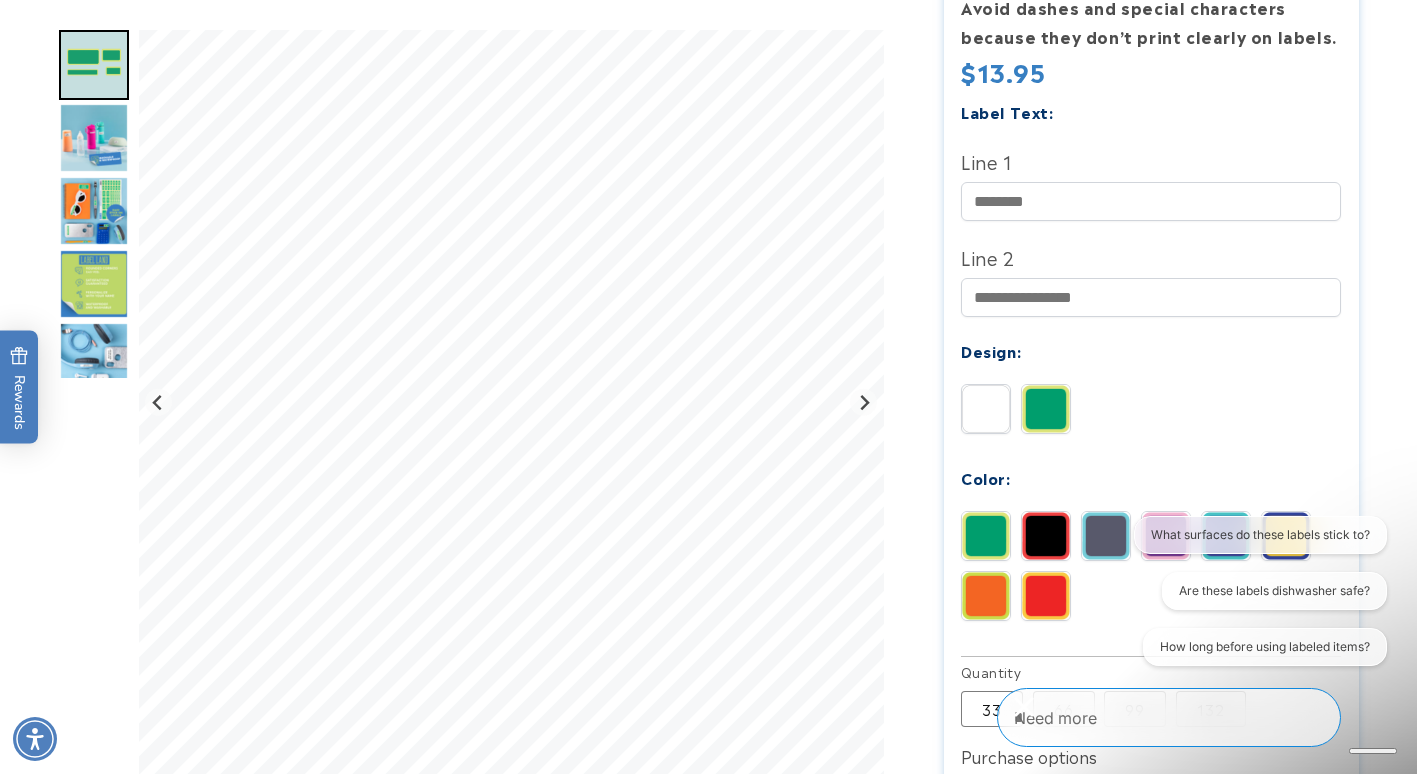 click at bounding box center [1226, 536] 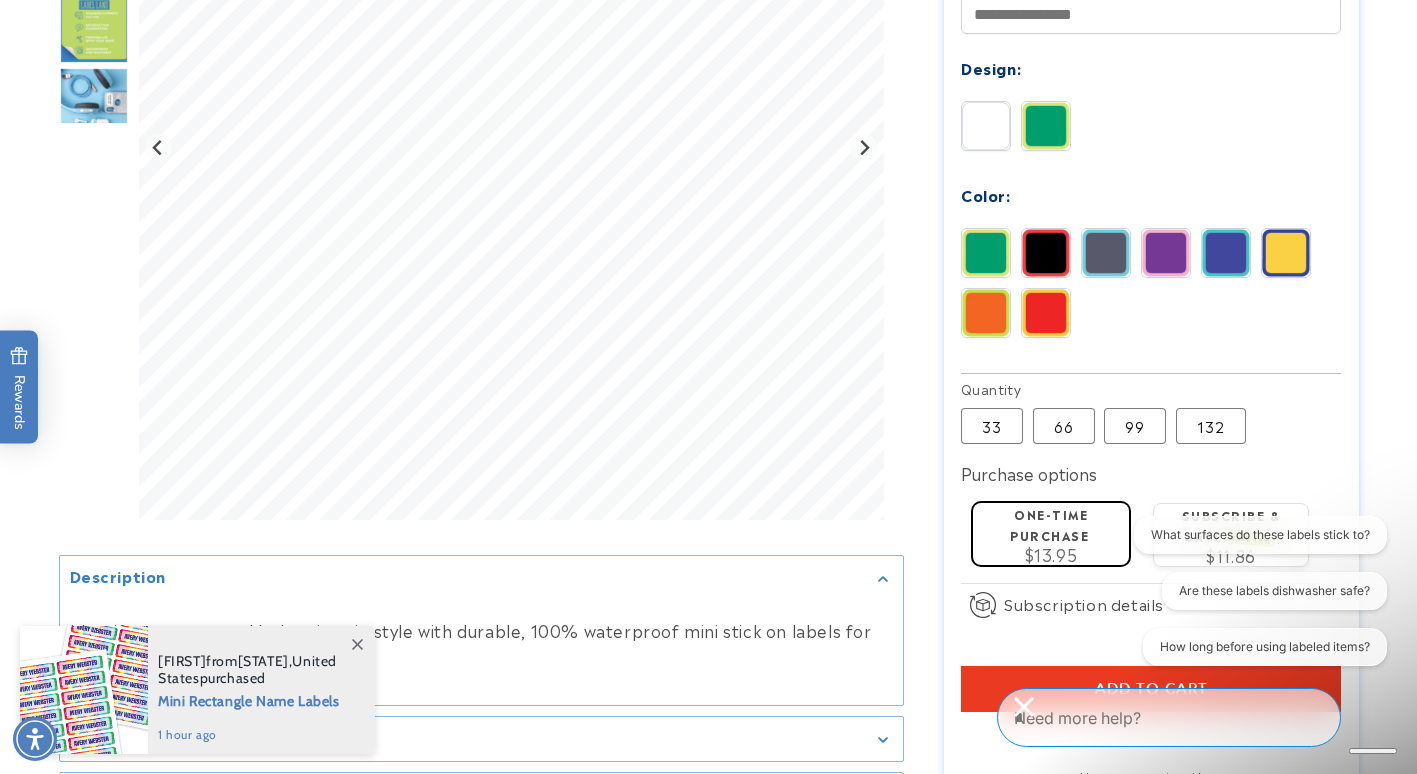 scroll, scrollTop: 900, scrollLeft: 0, axis: vertical 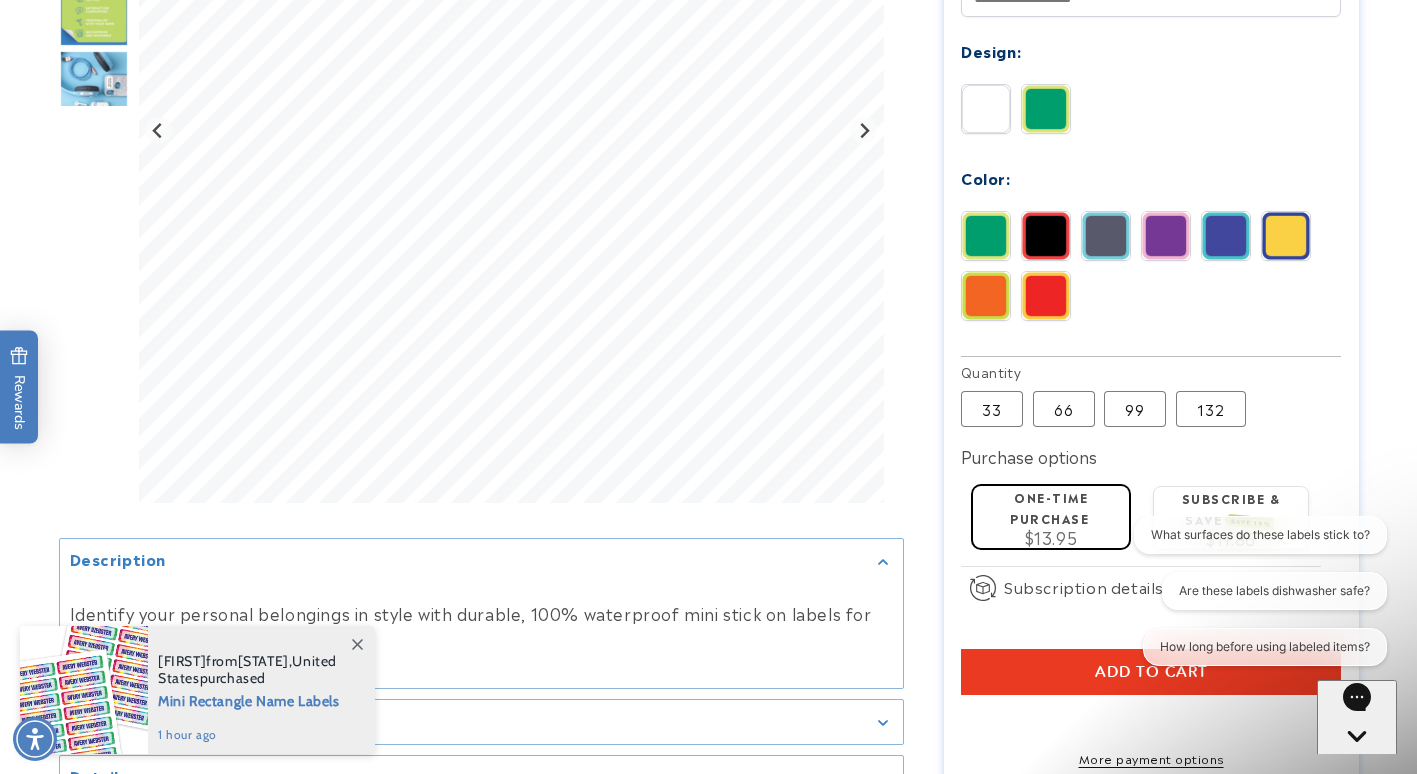 click at bounding box center (1046, 296) 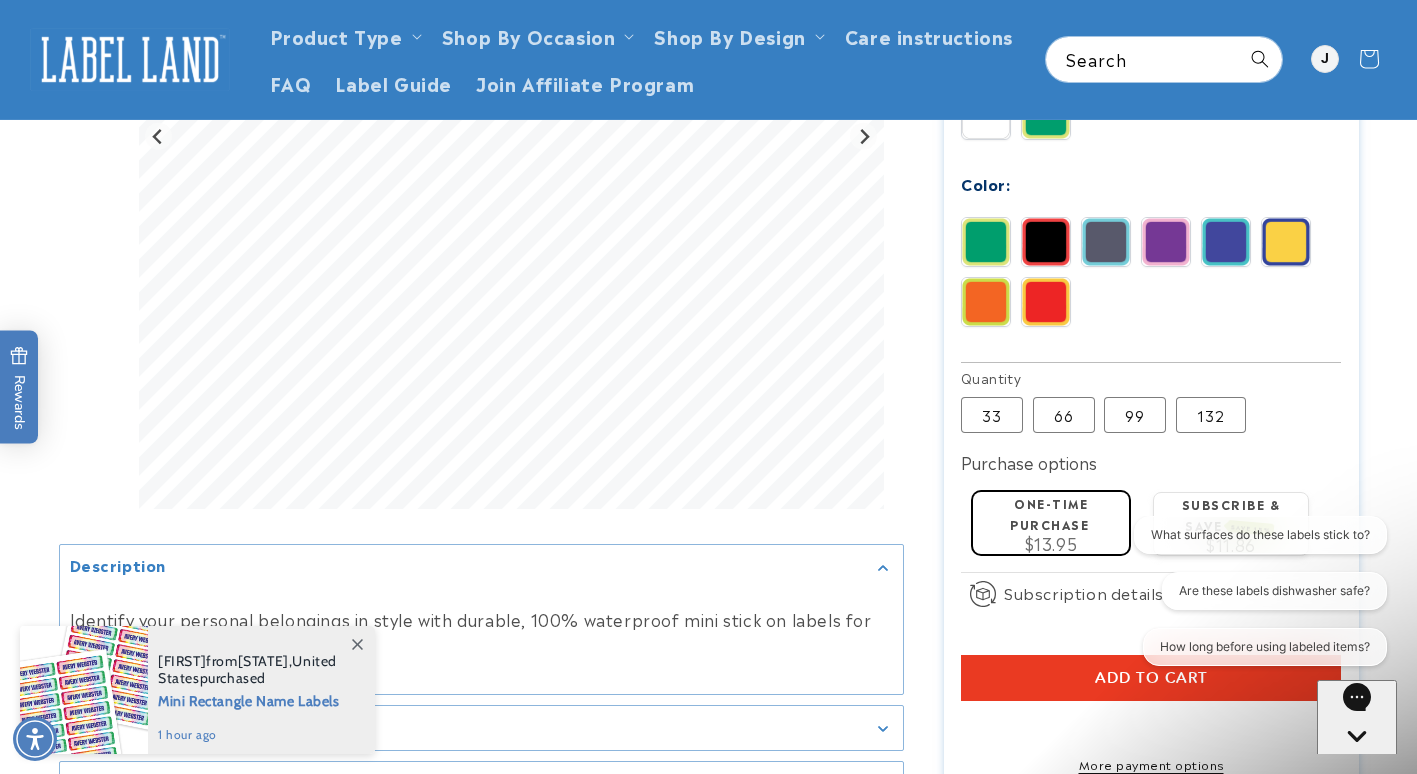 scroll, scrollTop: 500, scrollLeft: 0, axis: vertical 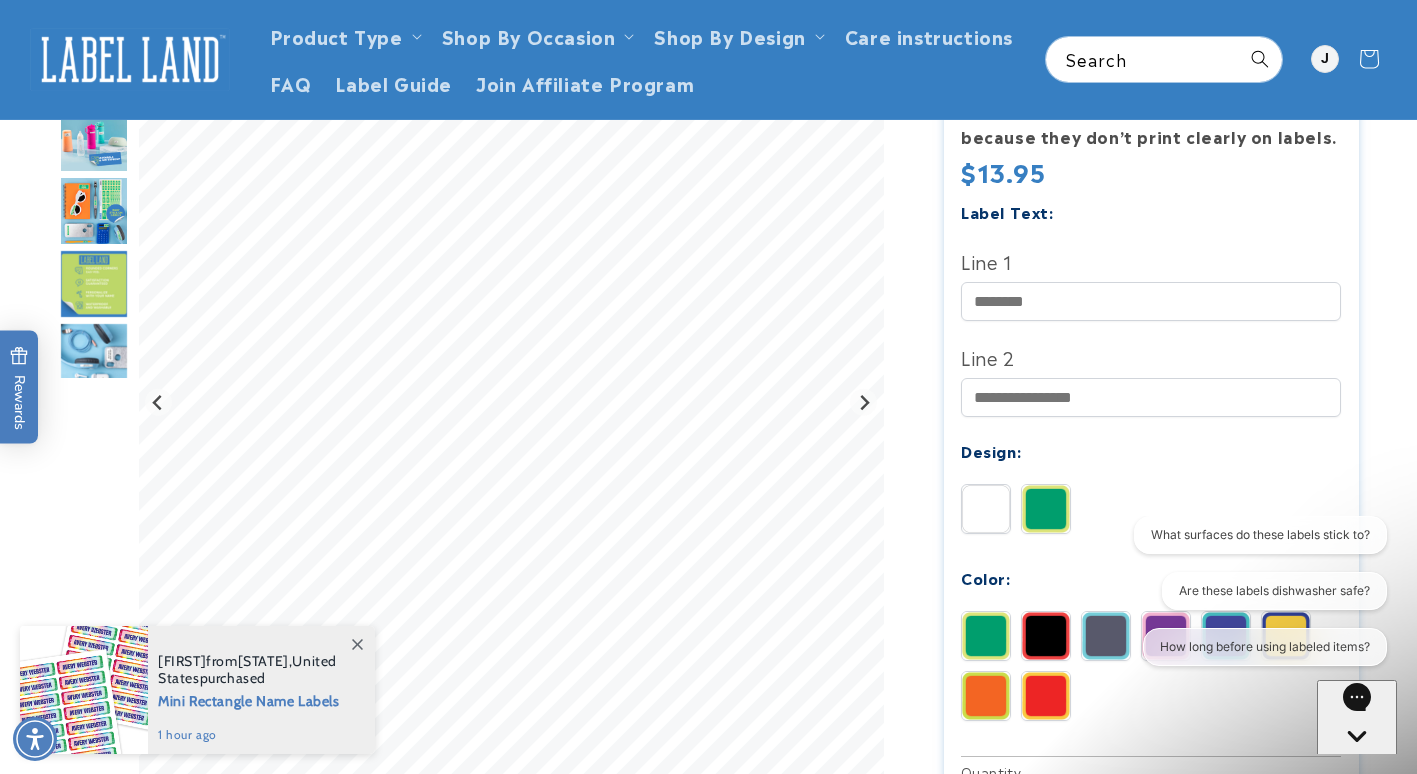 click on "What surfaces do these labels stick to? Are these labels dishwasher safe? How long before using labeled items?" at bounding box center (1257, 595) 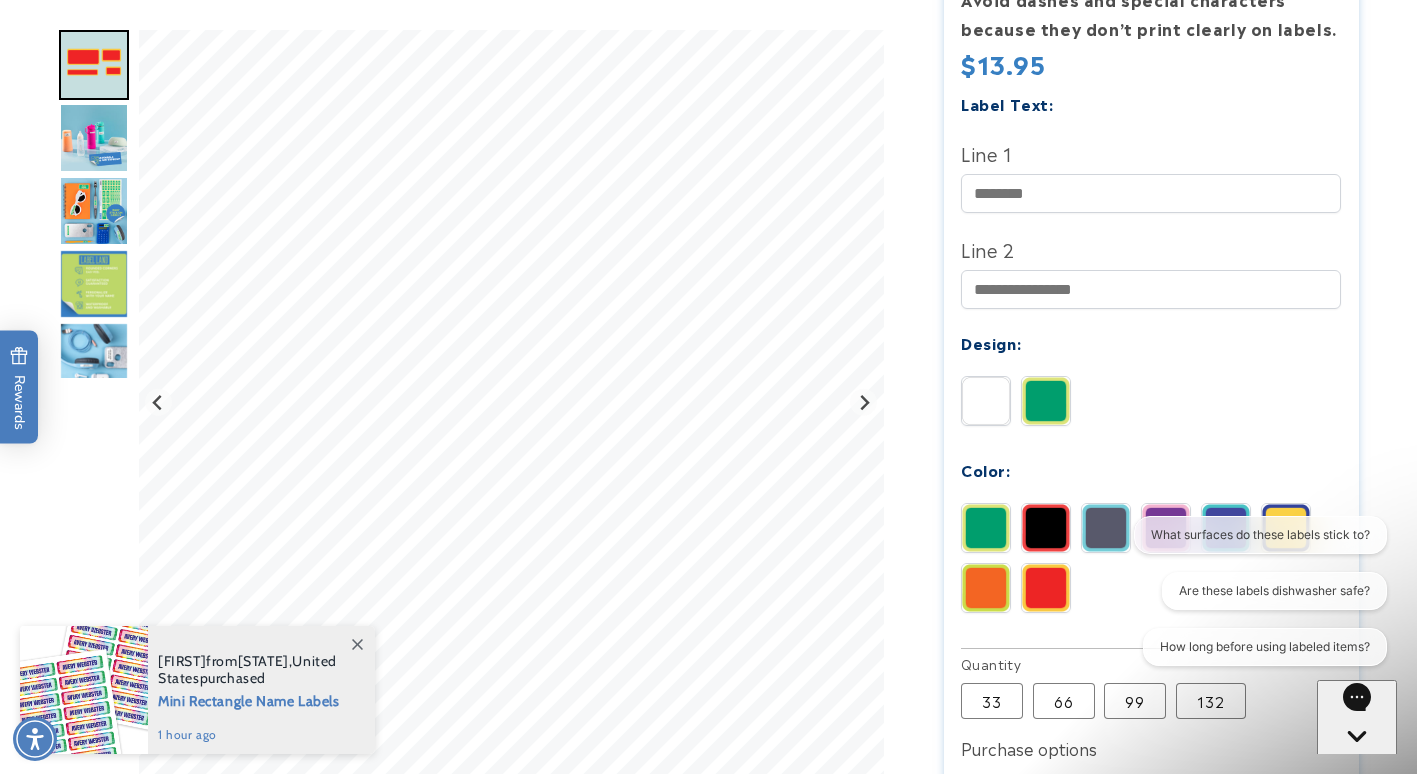 scroll, scrollTop: 700, scrollLeft: 0, axis: vertical 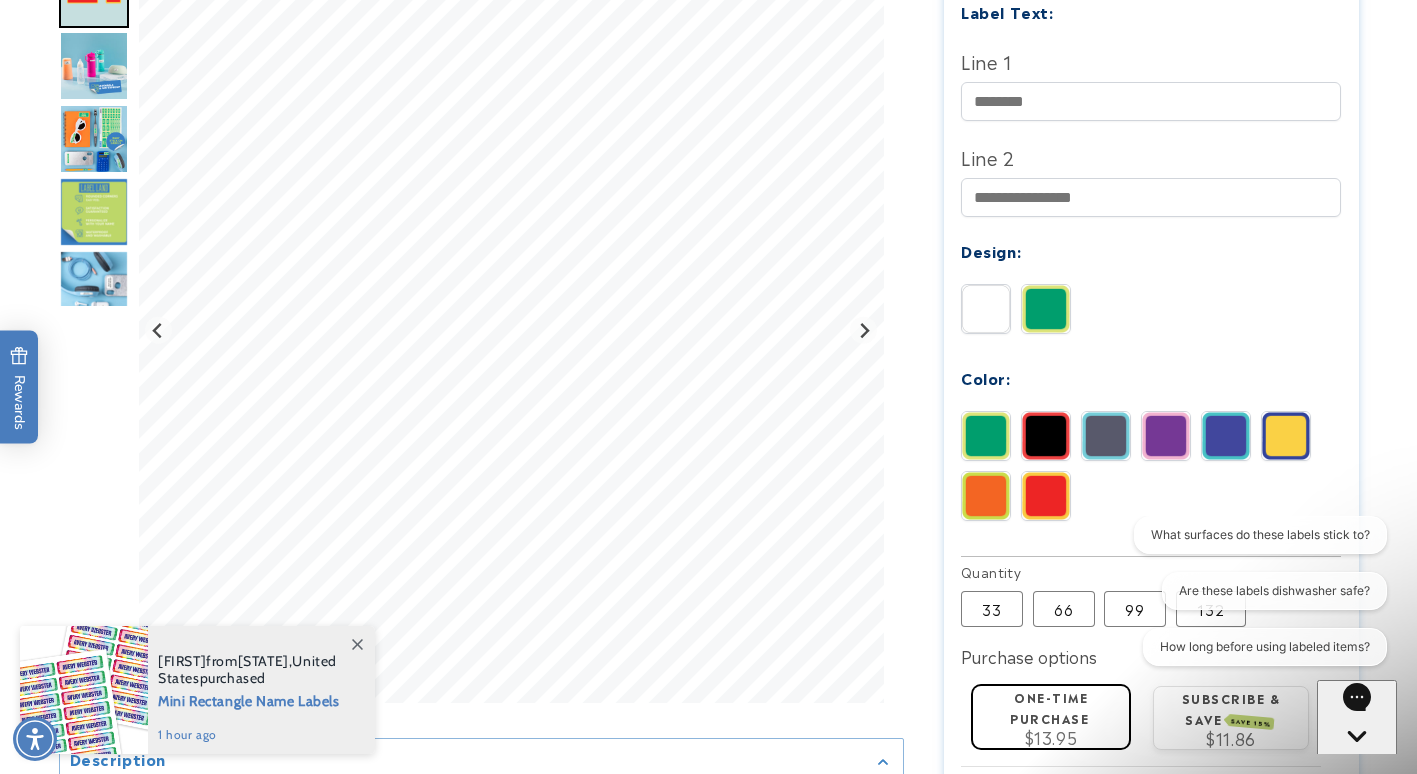 click at bounding box center [1226, 436] 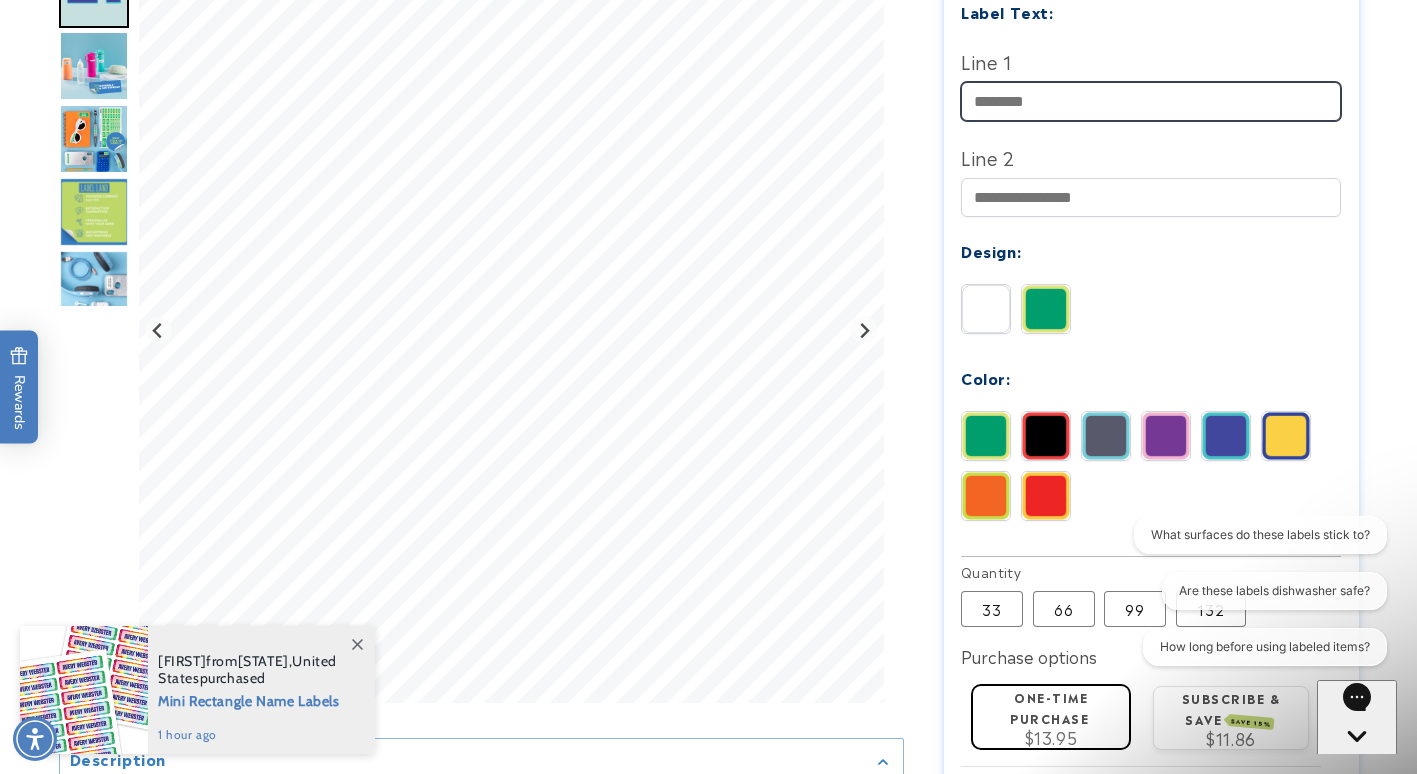 click on "Line 1" at bounding box center (1151, 101) 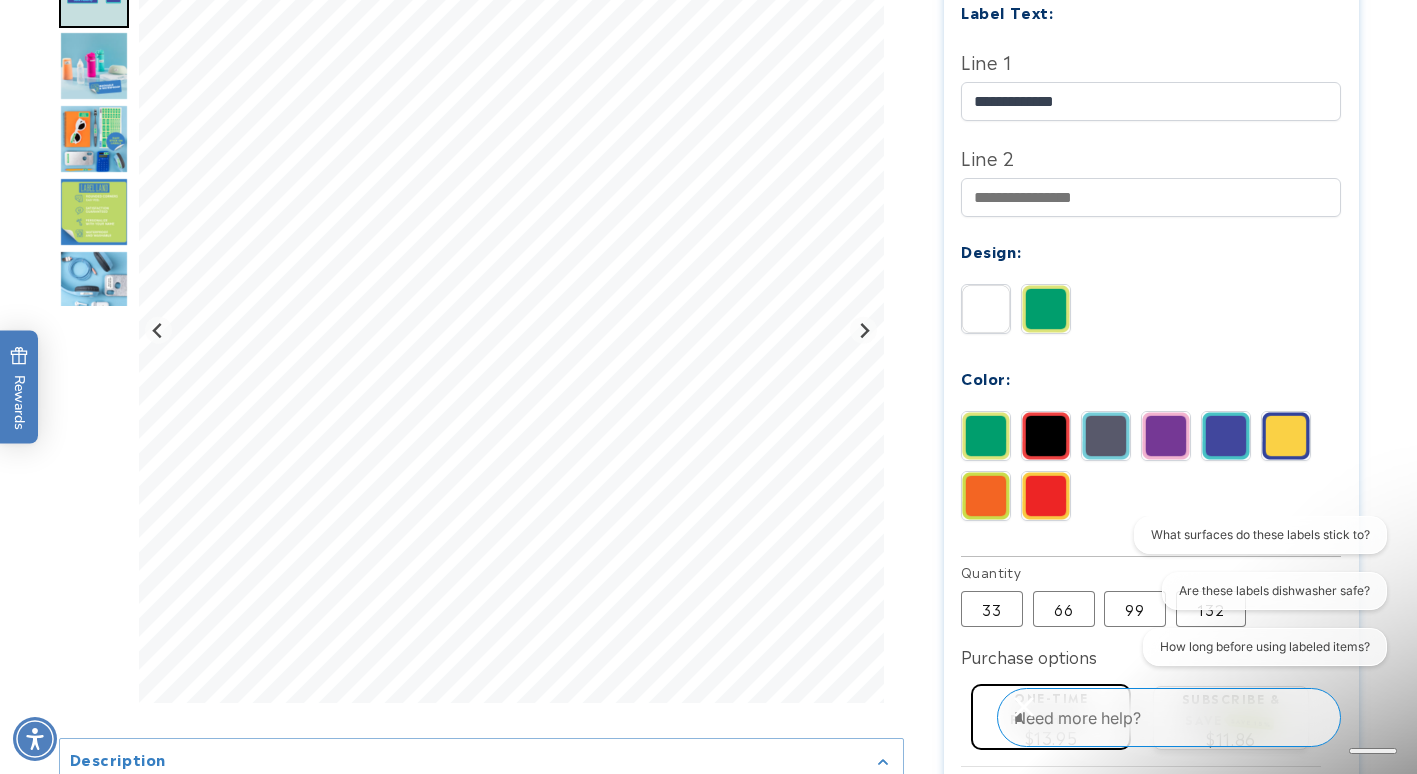click on "66 Variant sold out or unavailable" at bounding box center [1064, 609] 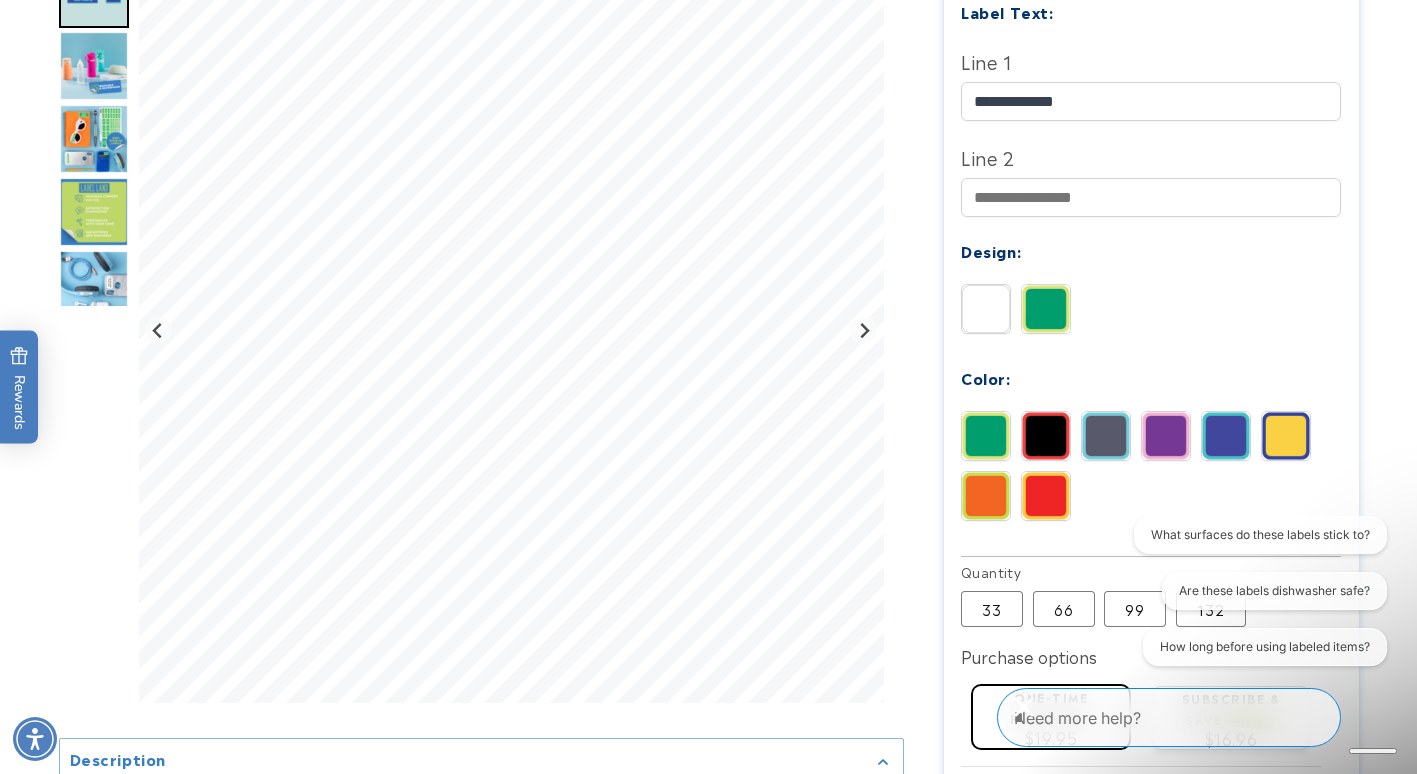 click on "33 Variant sold out or unavailable" at bounding box center [992, 609] 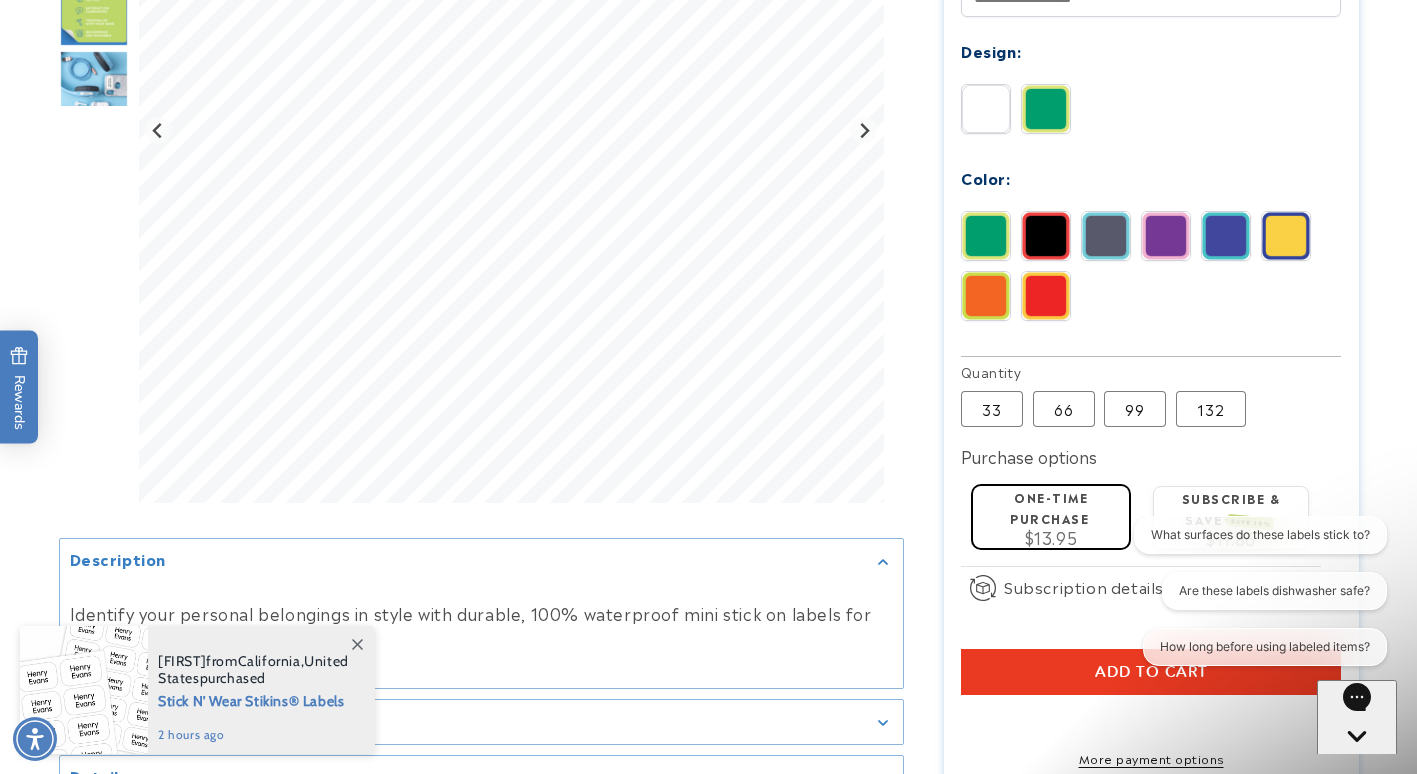 scroll, scrollTop: 1000, scrollLeft: 0, axis: vertical 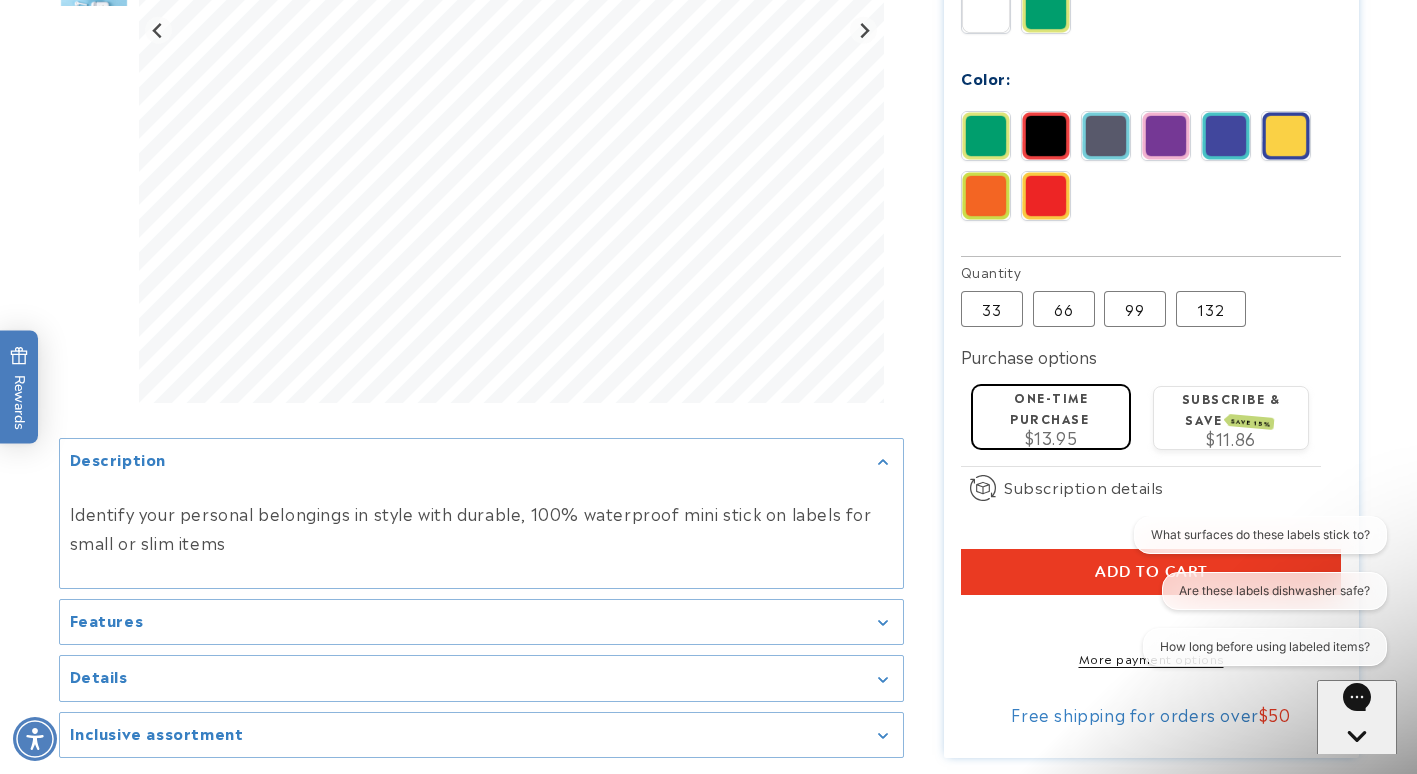 click on "Add to cart" at bounding box center (1151, 572) 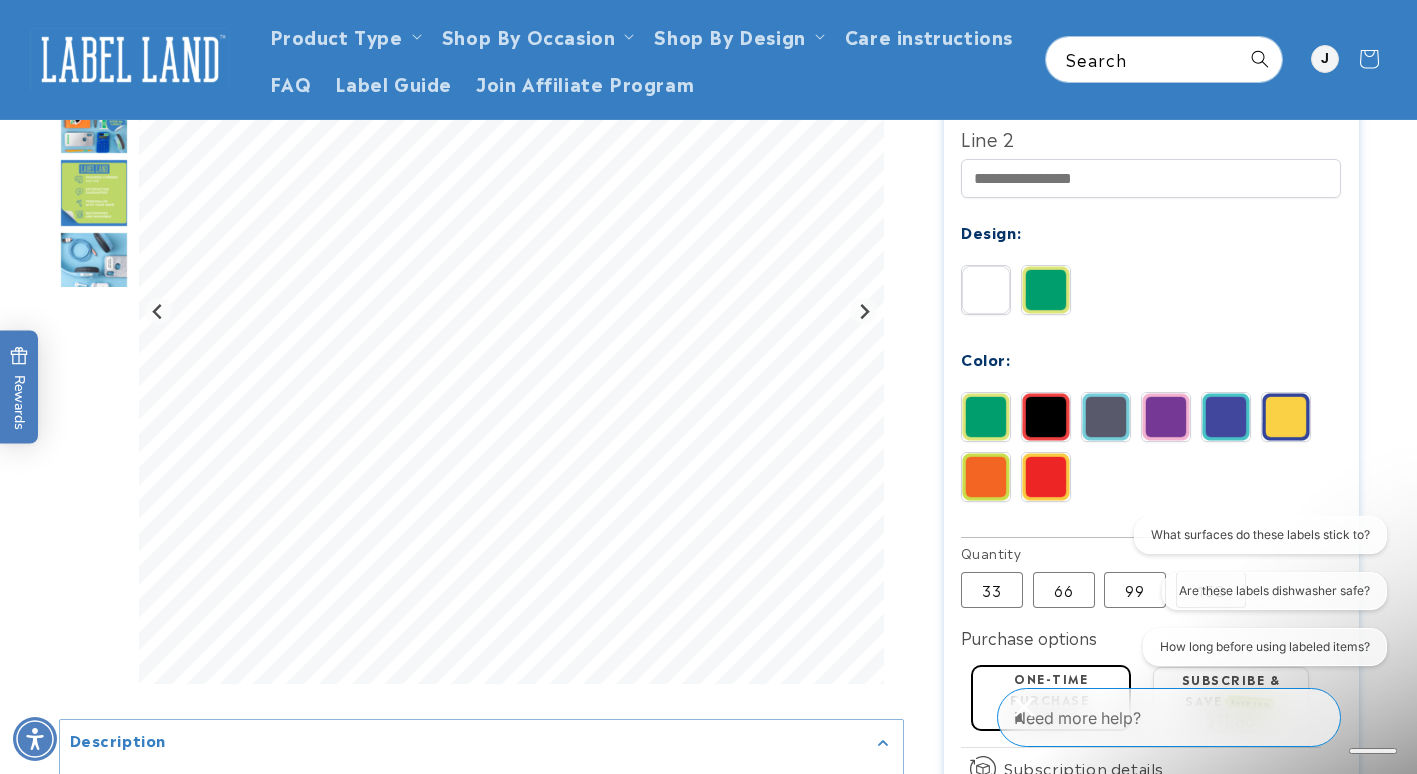 scroll, scrollTop: 500, scrollLeft: 0, axis: vertical 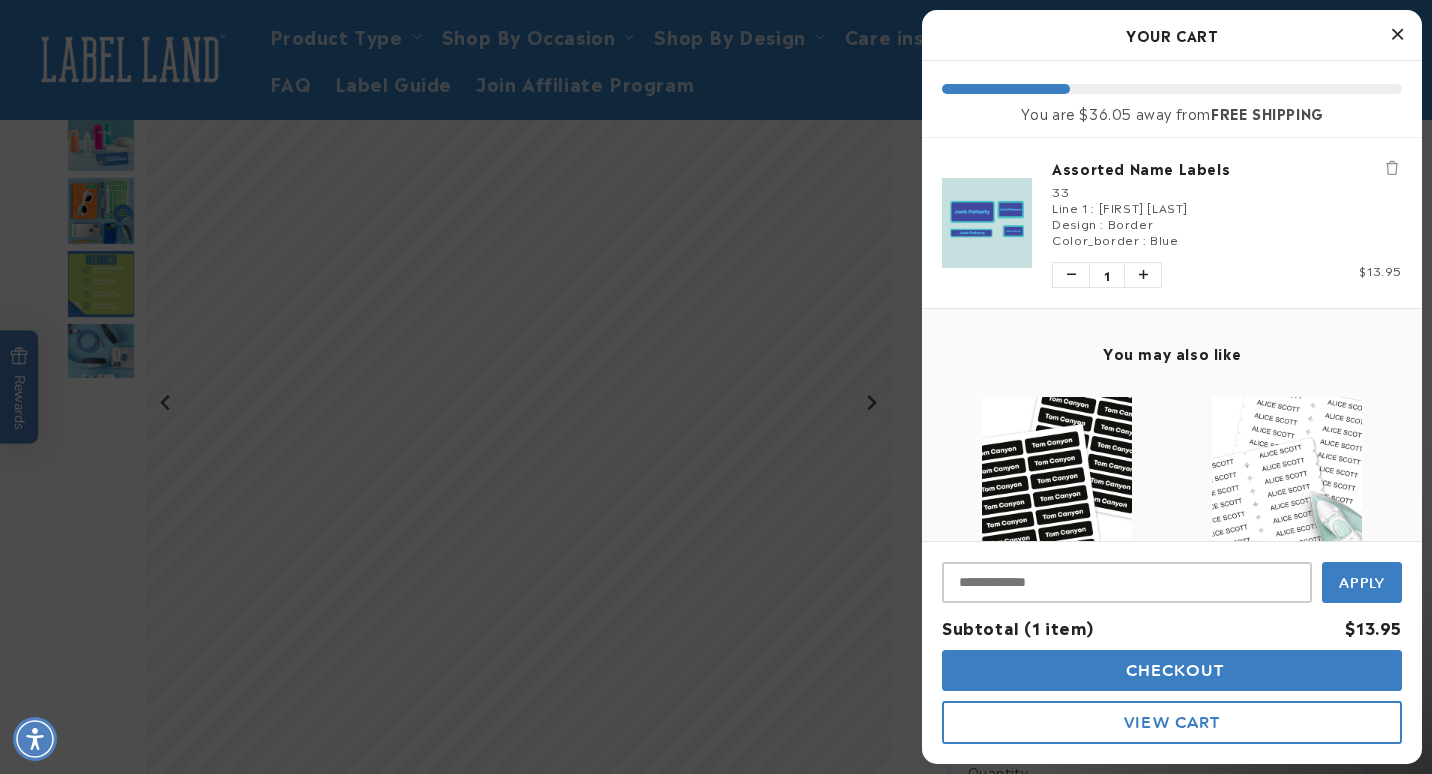 click on "Your Cart" at bounding box center [1172, 35] 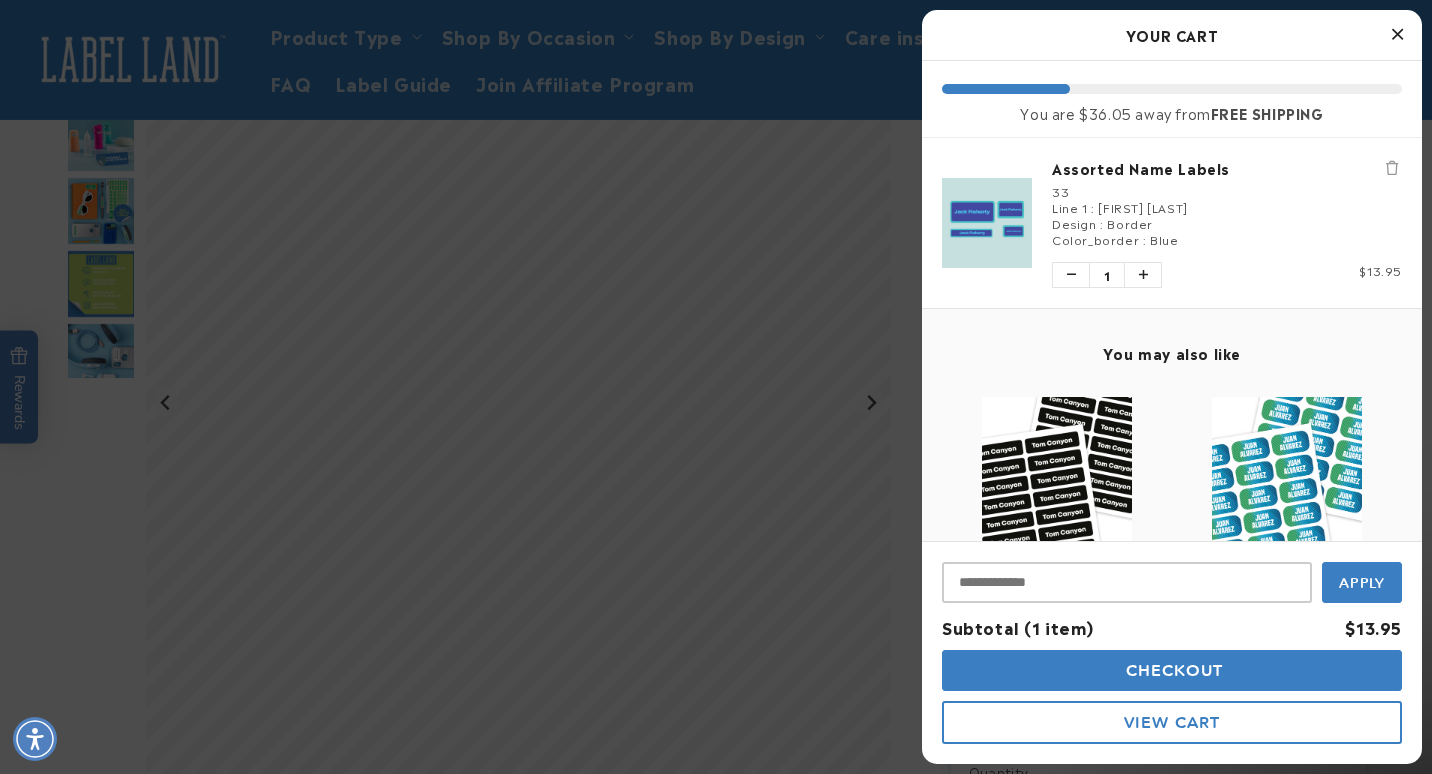 click at bounding box center (1057, 472) 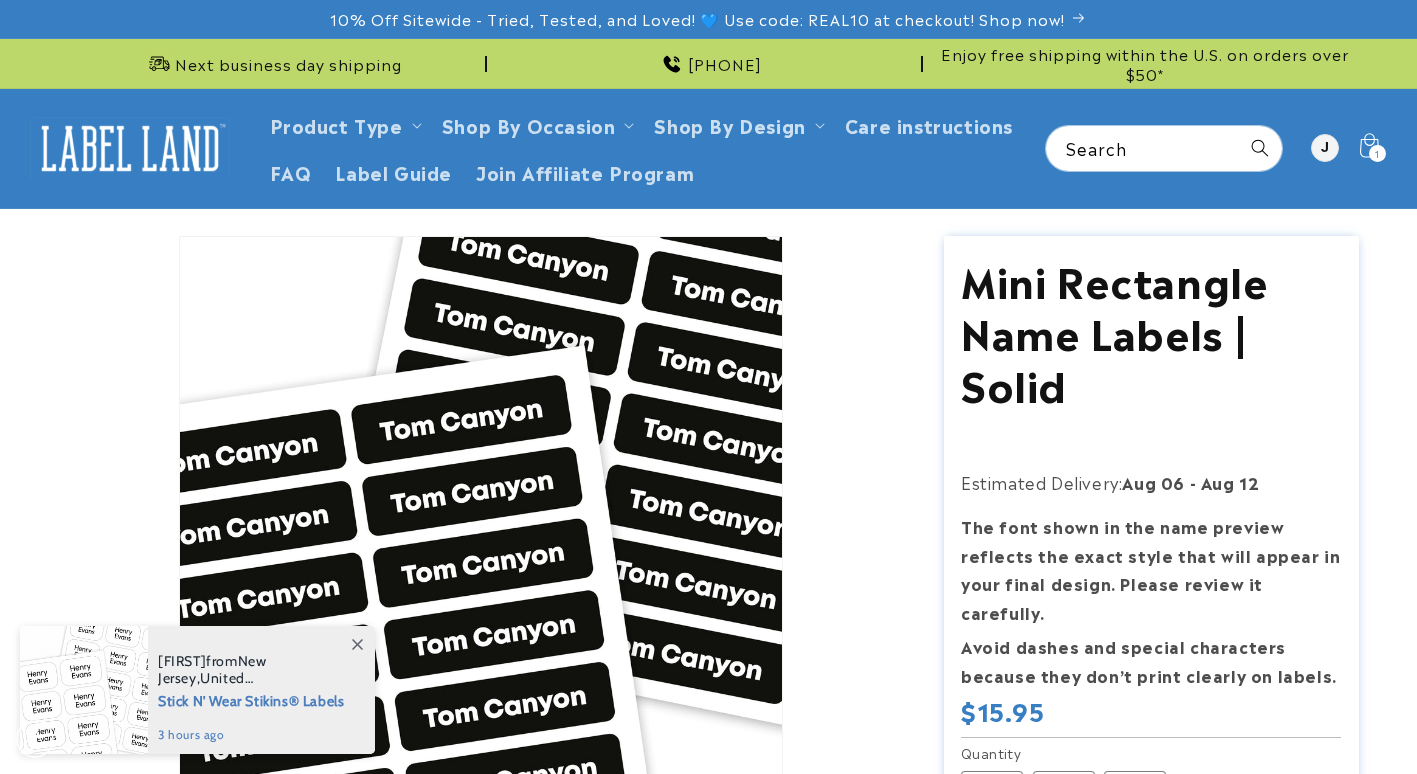 scroll, scrollTop: 500, scrollLeft: 0, axis: vertical 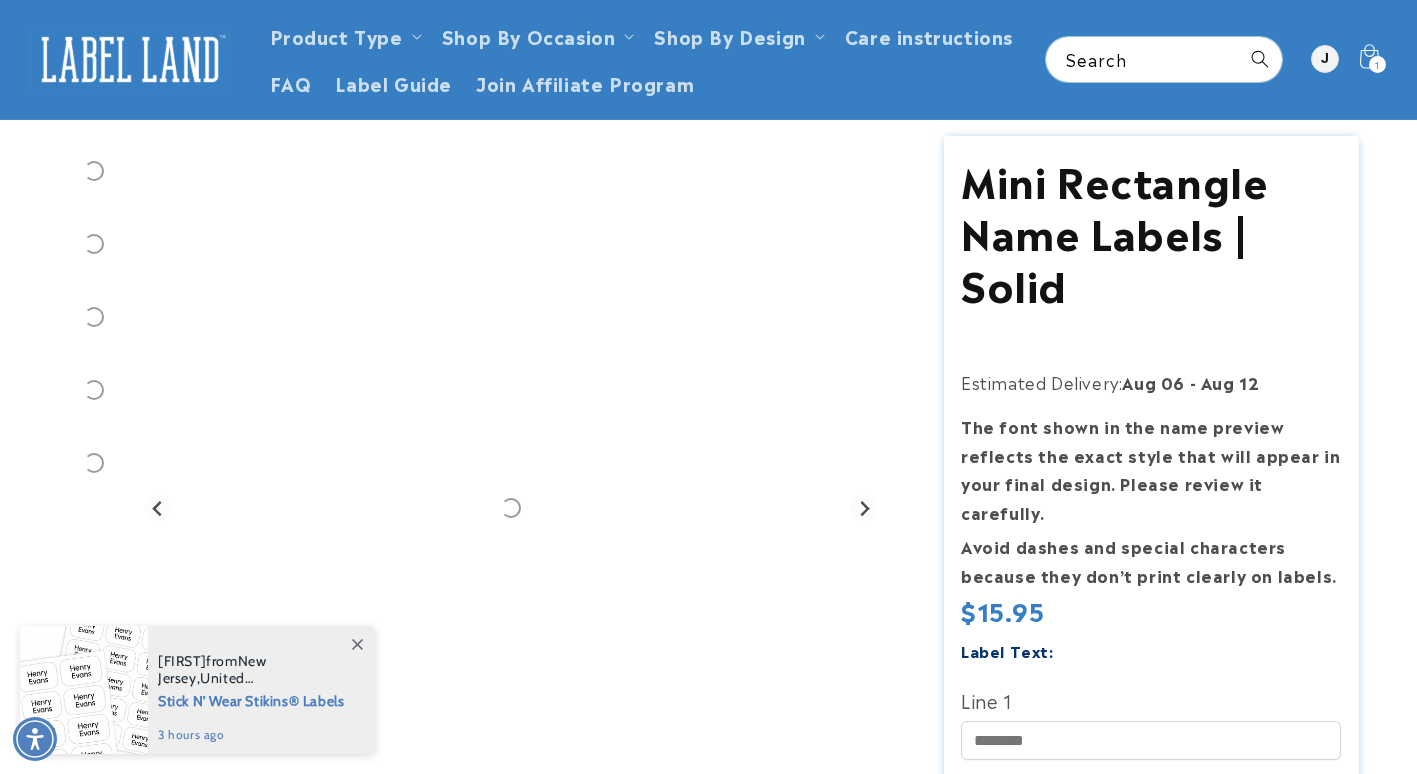 type 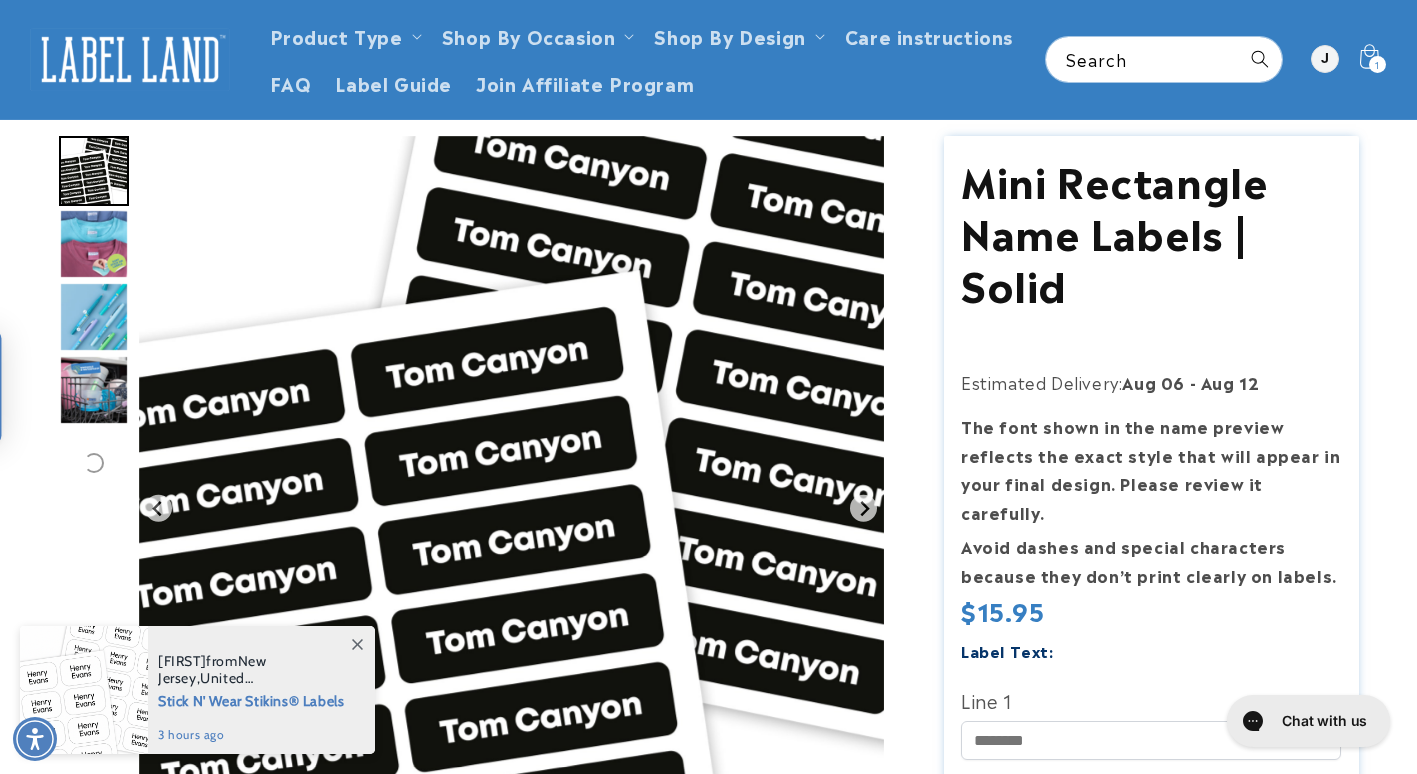 scroll, scrollTop: 0, scrollLeft: 0, axis: both 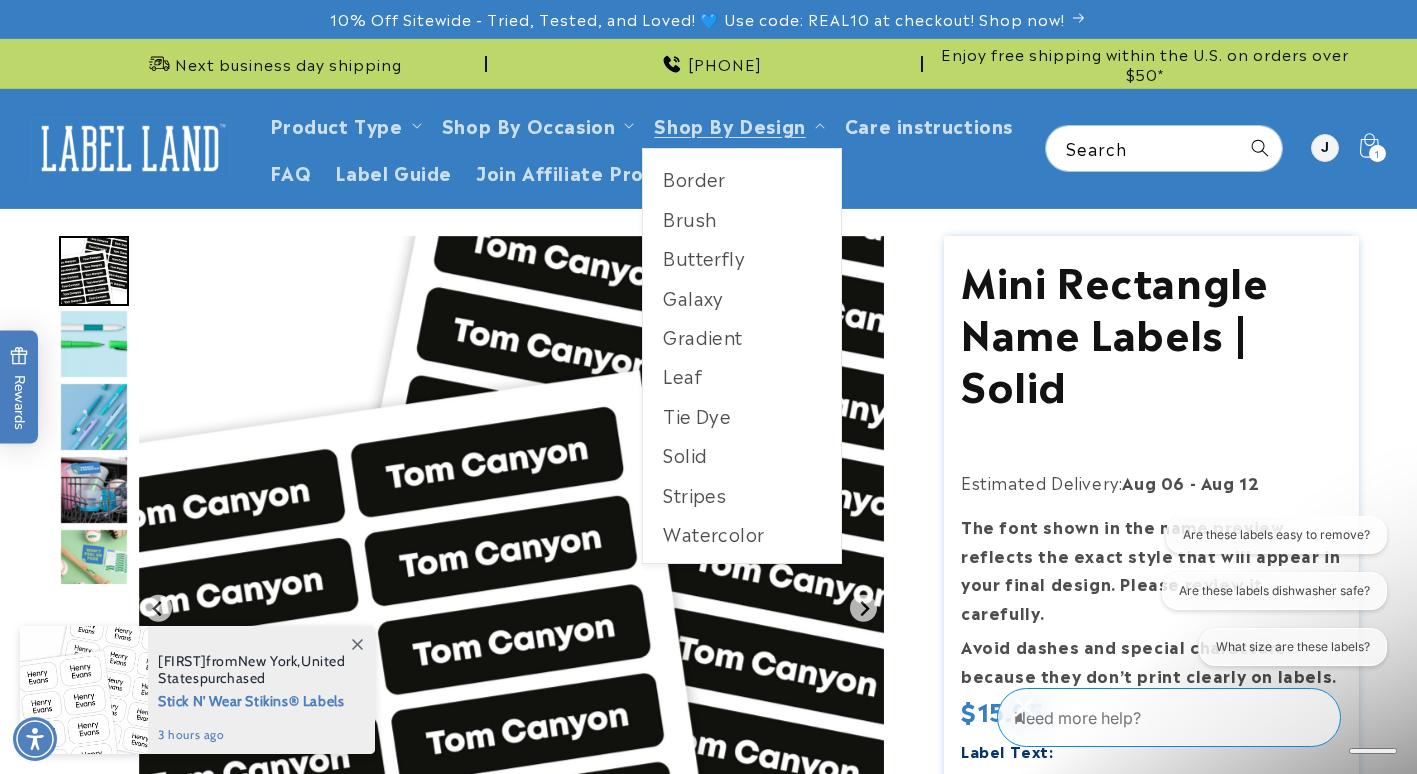 click on "Border" at bounding box center (742, 178) 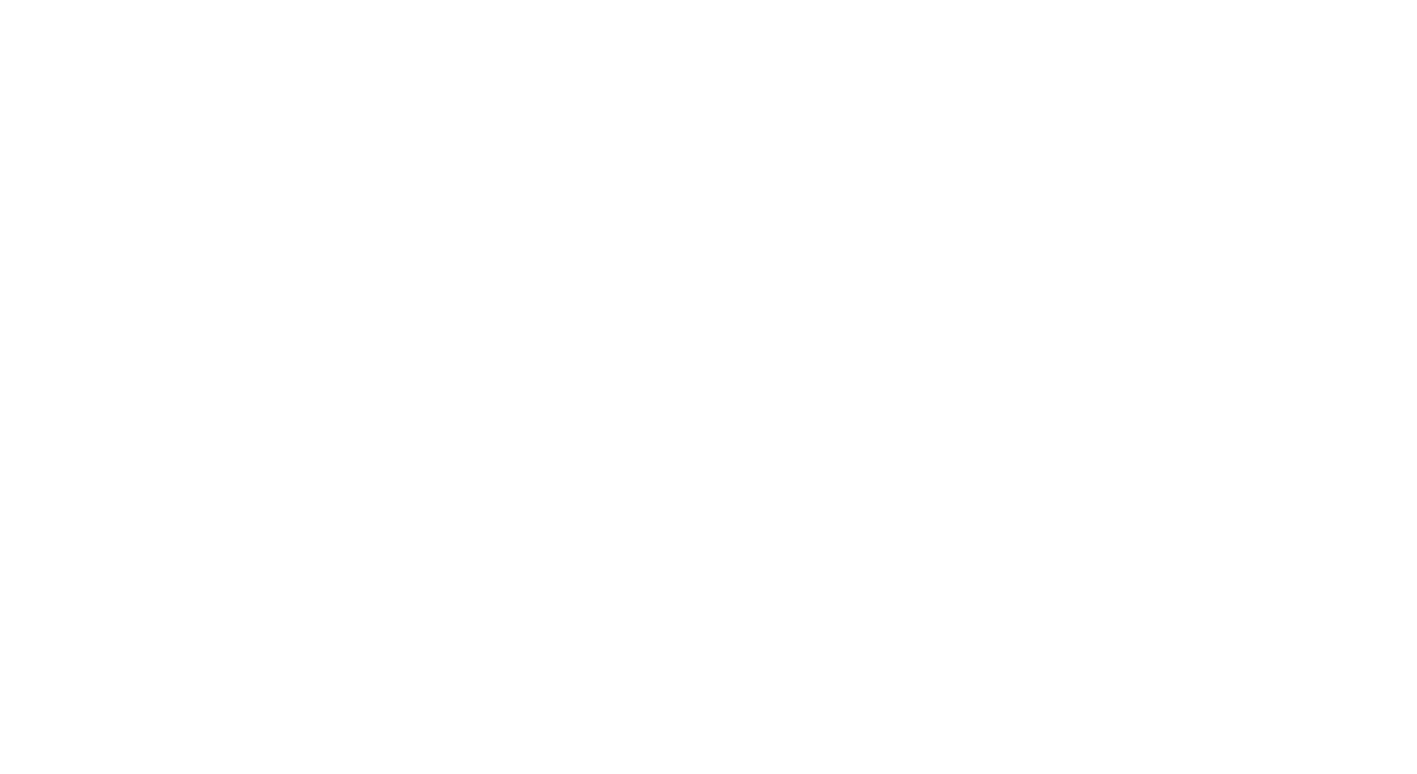 scroll, scrollTop: 0, scrollLeft: 0, axis: both 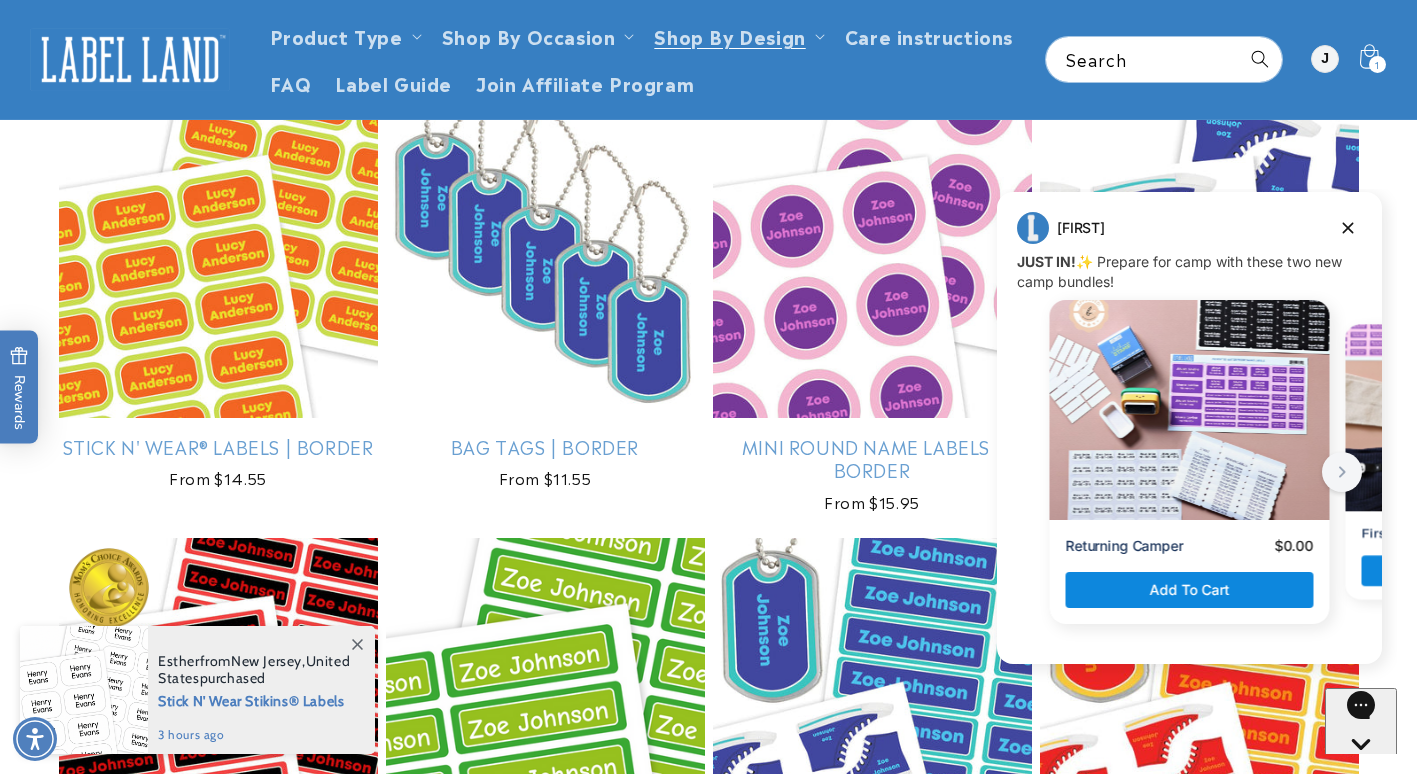 click on "Stick N' Wear® Labels | Border" at bounding box center (218, 446) 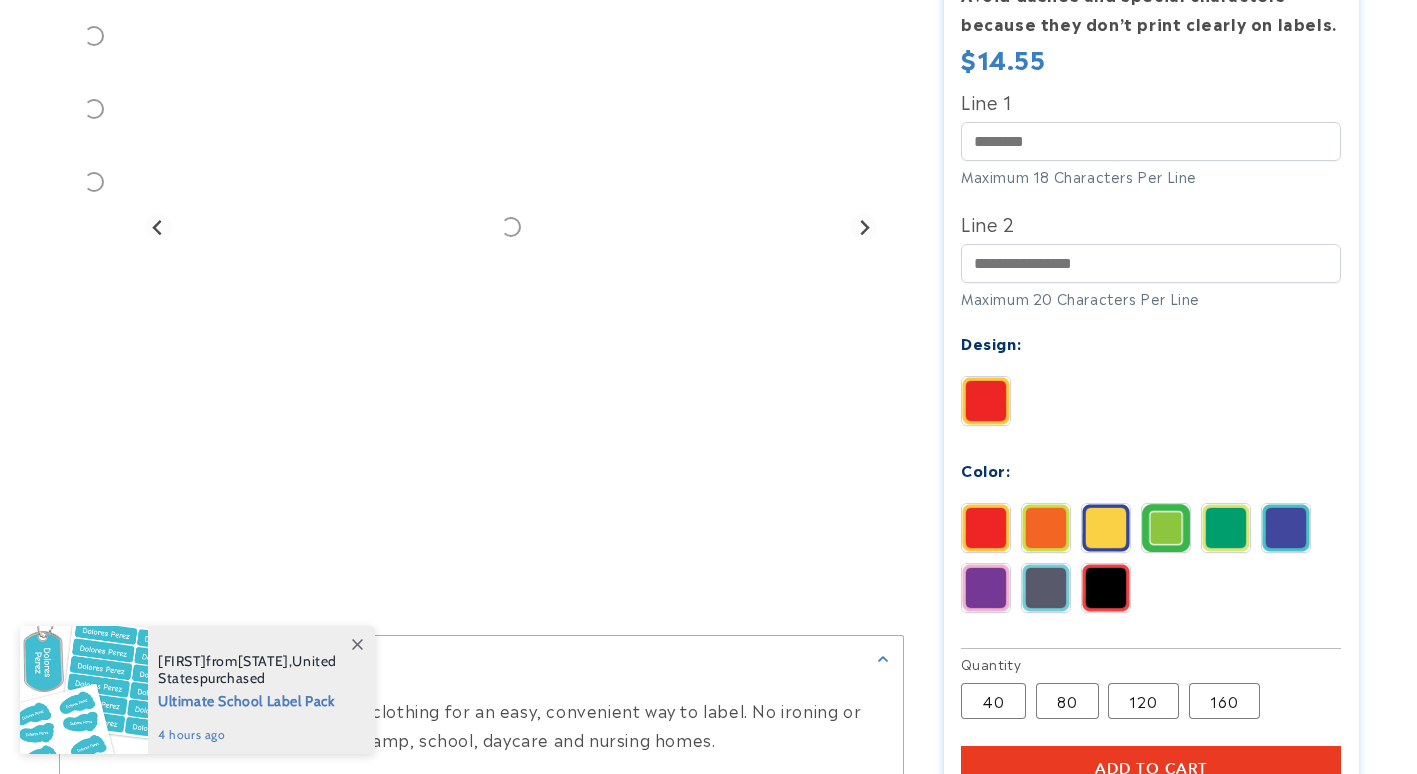 scroll, scrollTop: 600, scrollLeft: 0, axis: vertical 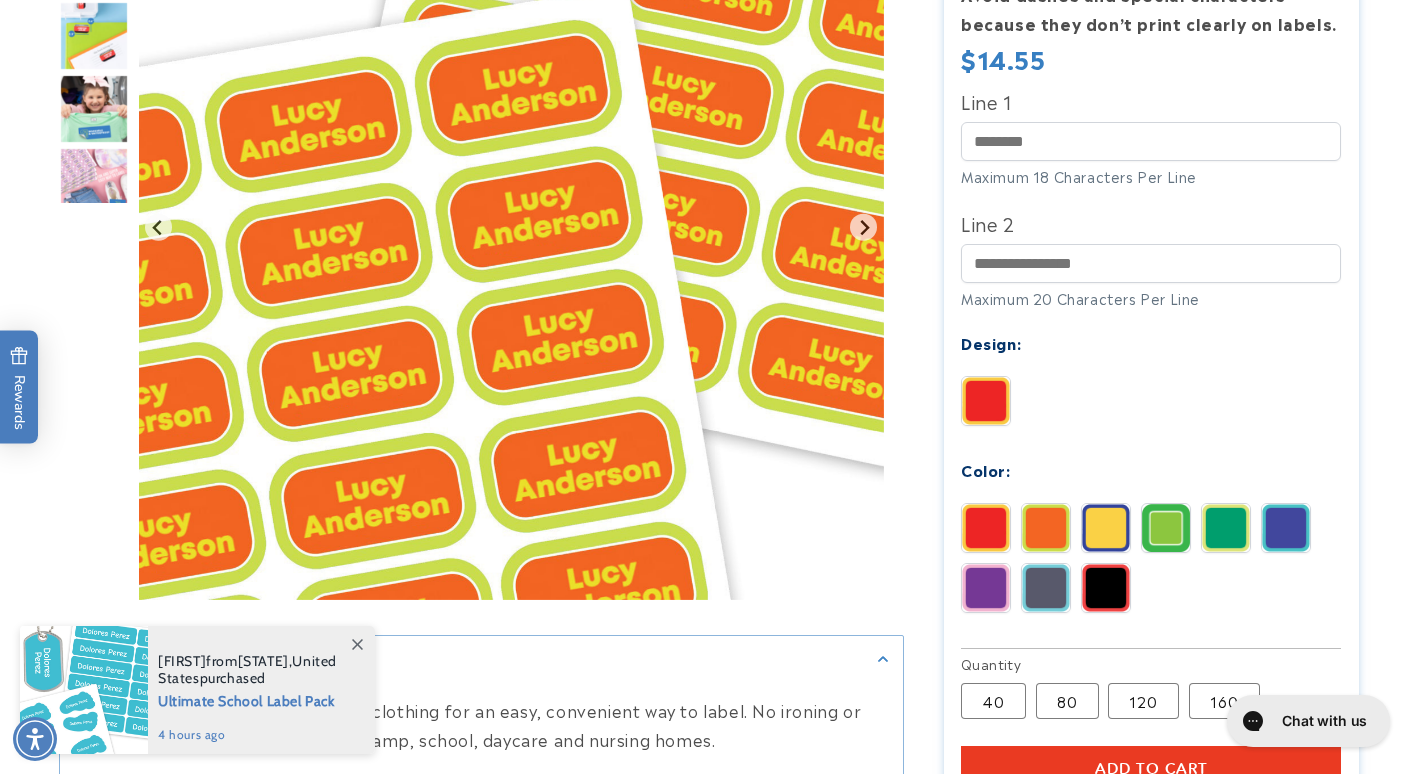 click at bounding box center [1166, 528] 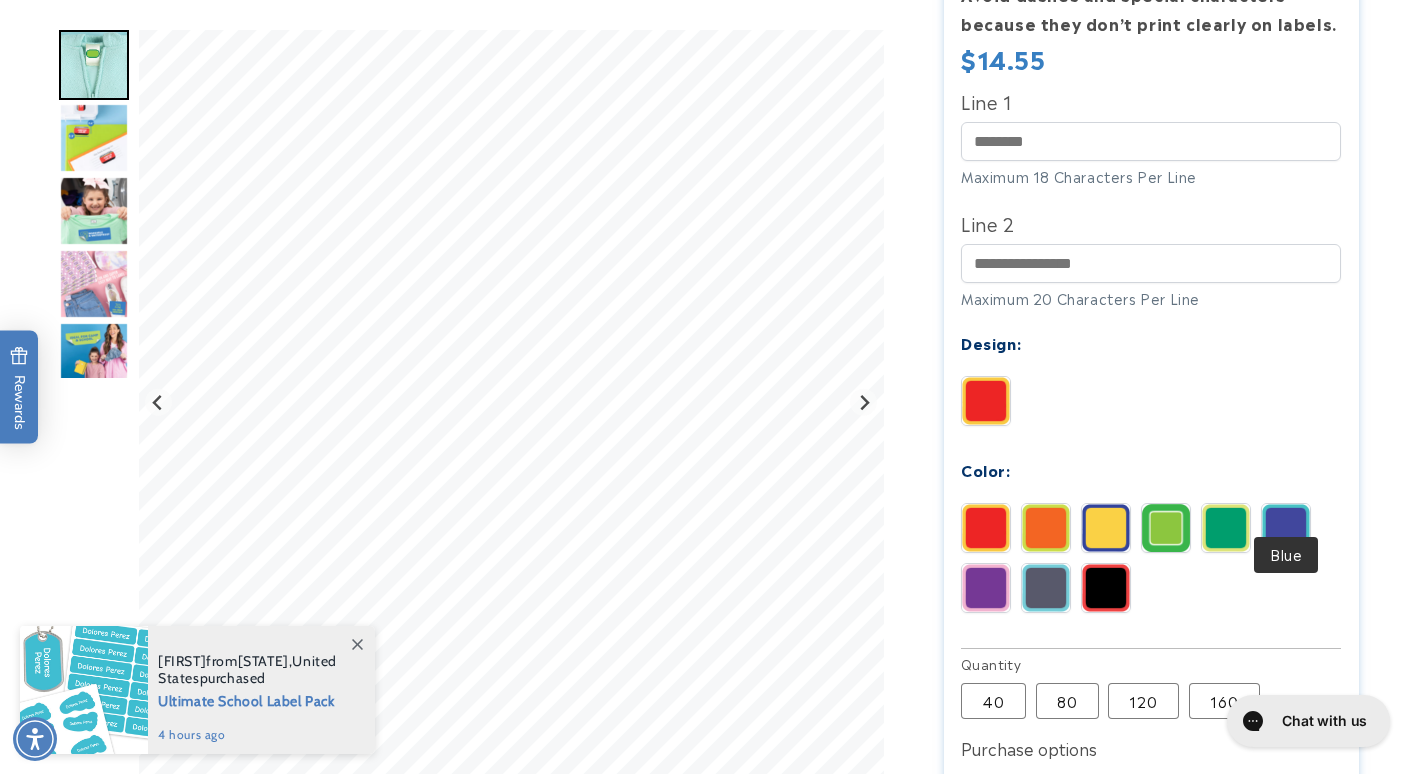 click at bounding box center (1286, 528) 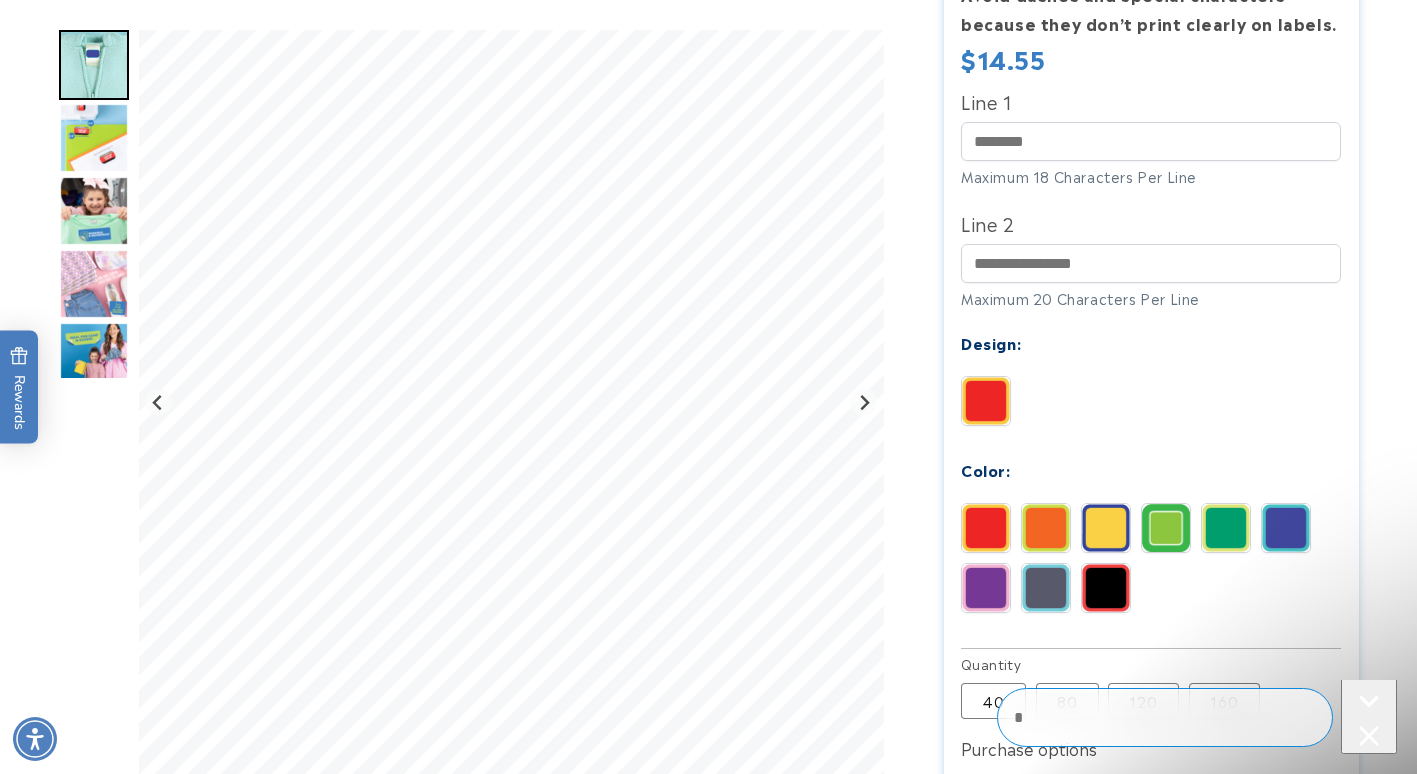 scroll, scrollTop: 0, scrollLeft: 0, axis: both 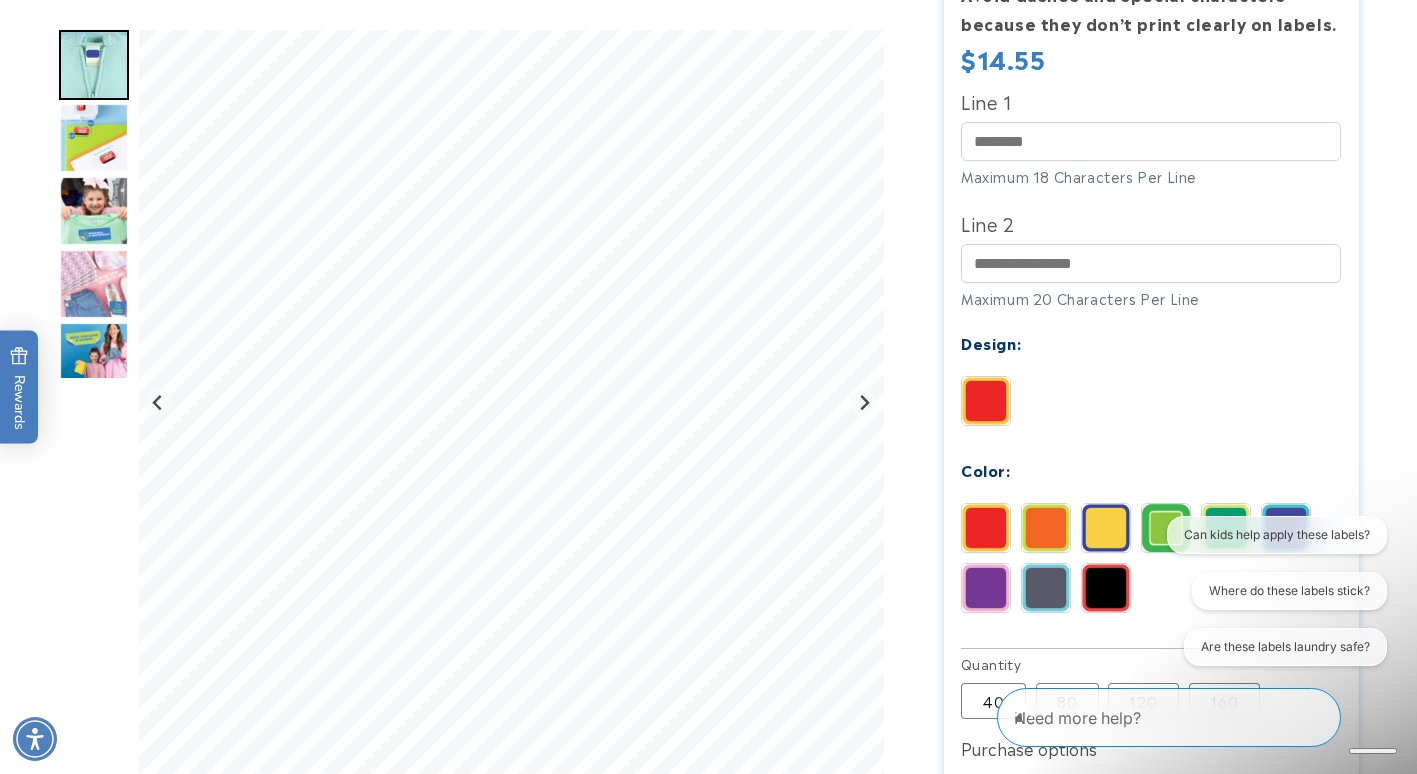 click at bounding box center (1106, 588) 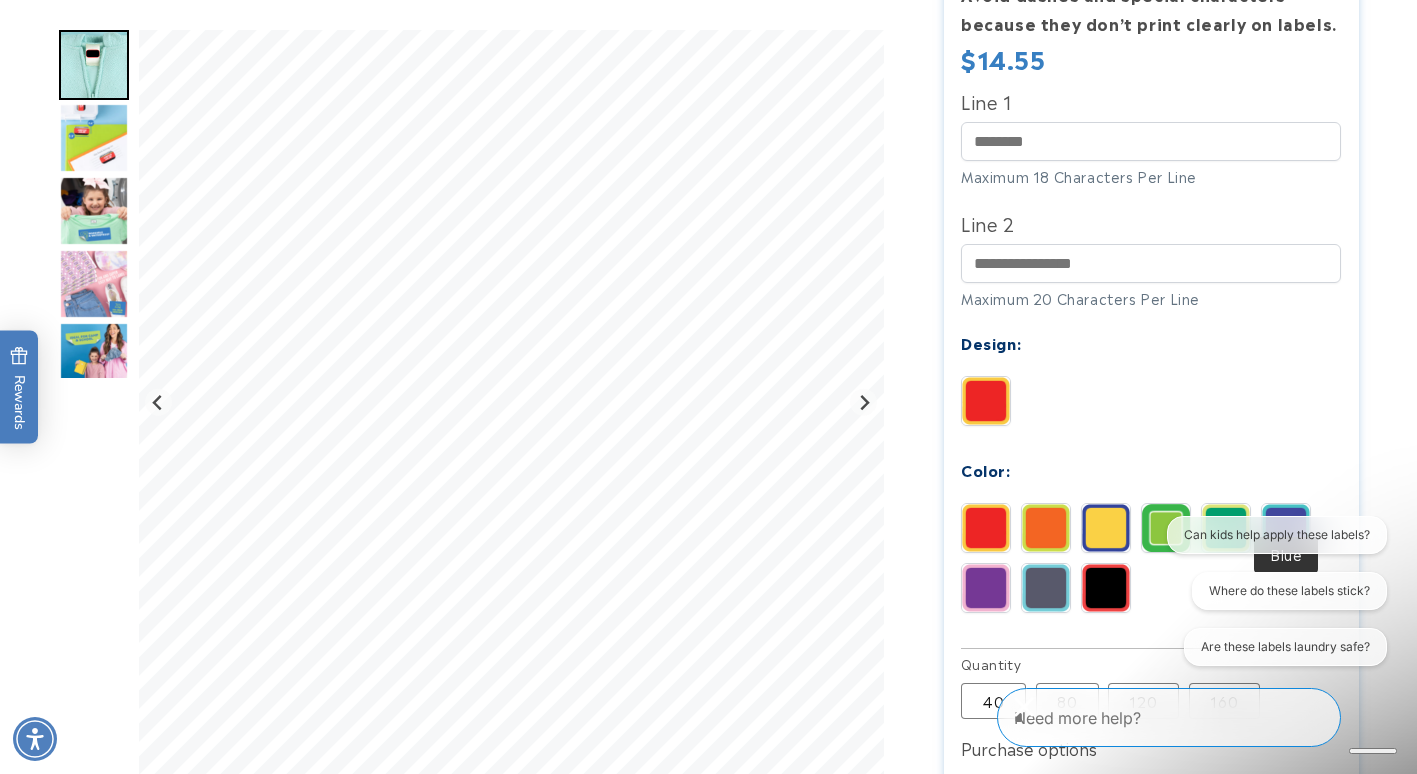 click at bounding box center [1286, 528] 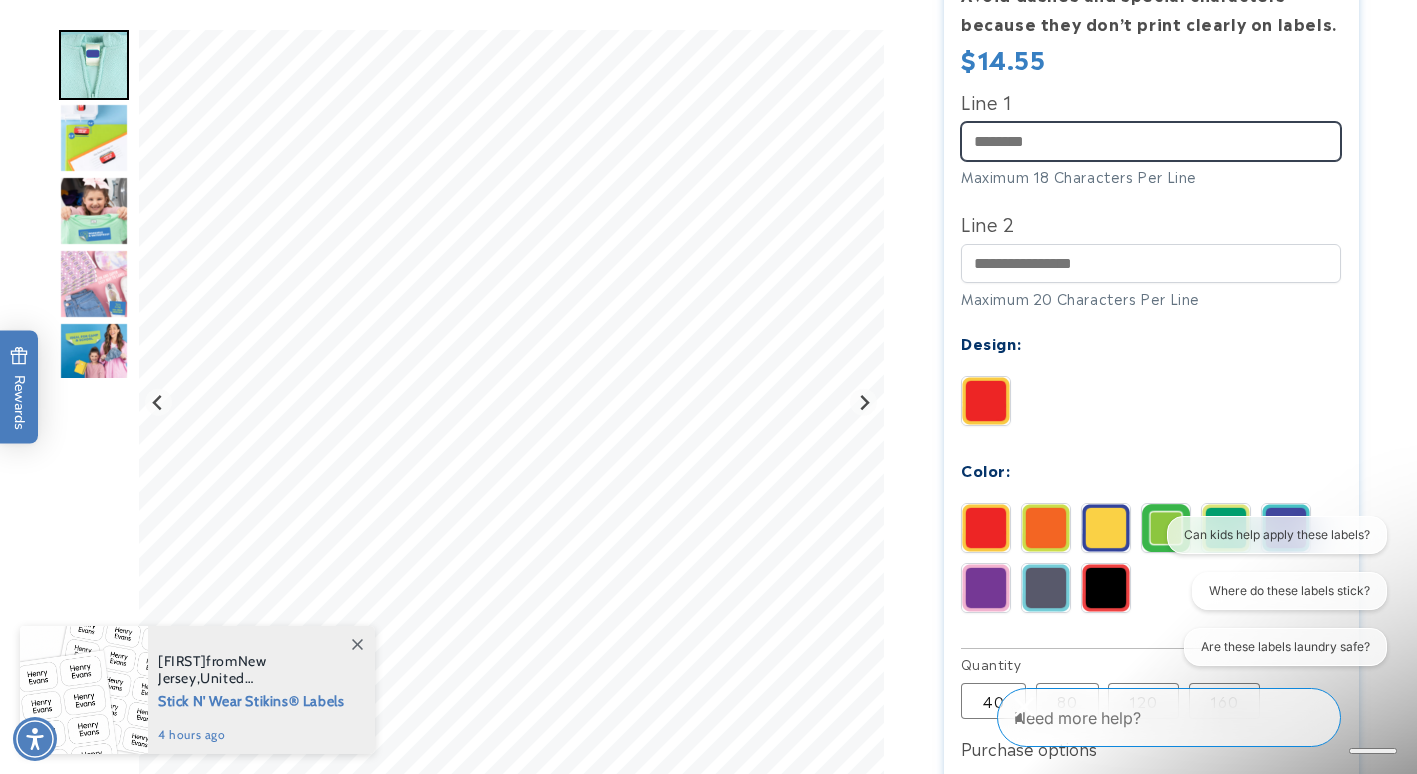 click on "Line 1" at bounding box center (1151, 141) 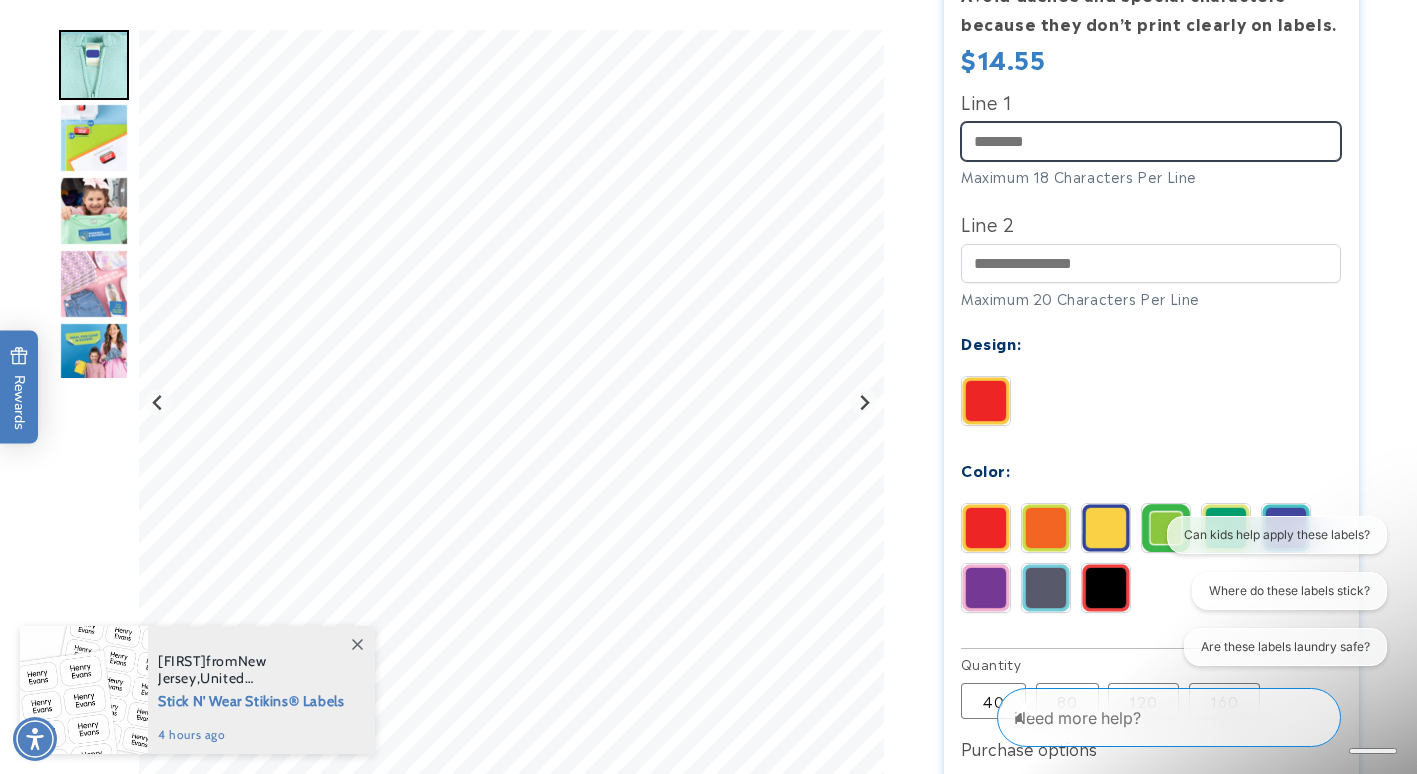type on "**********" 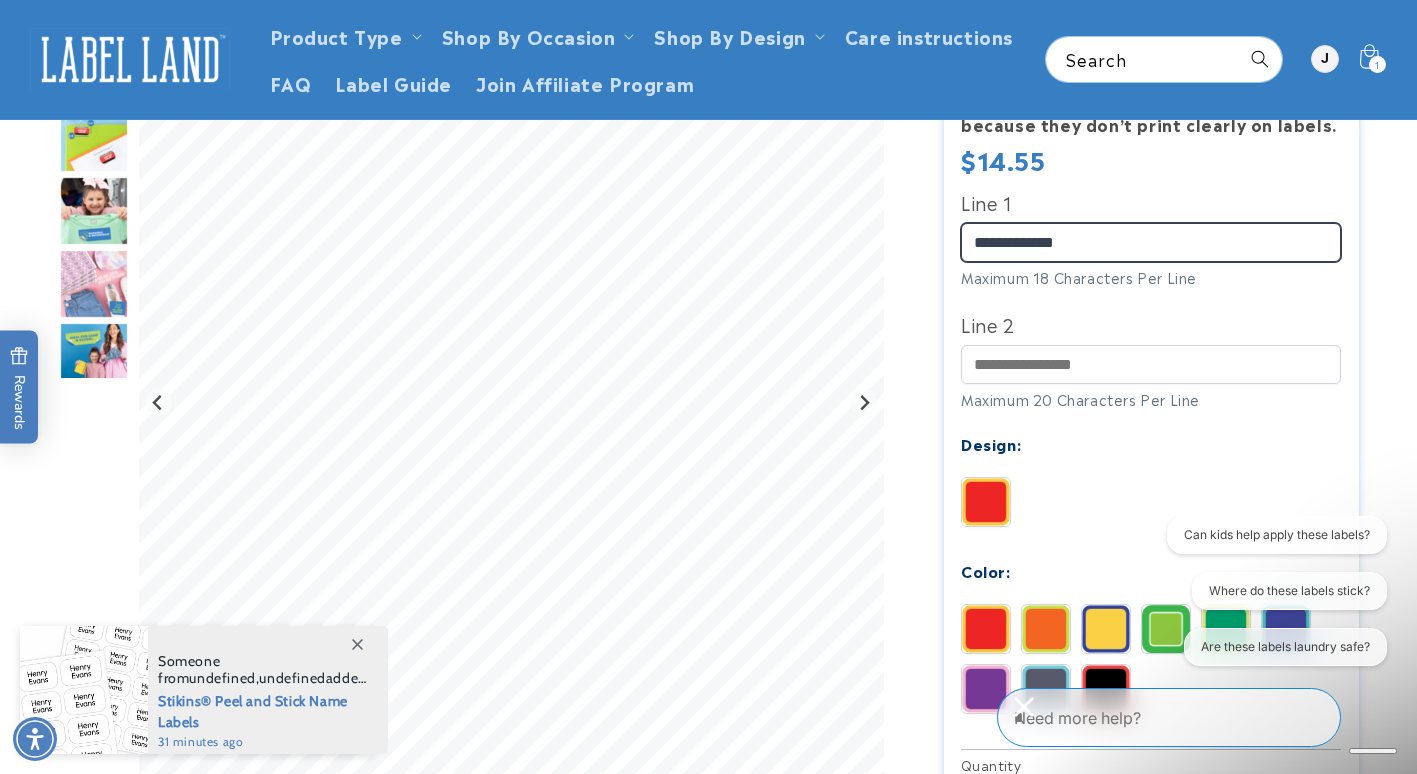 scroll, scrollTop: 0, scrollLeft: 0, axis: both 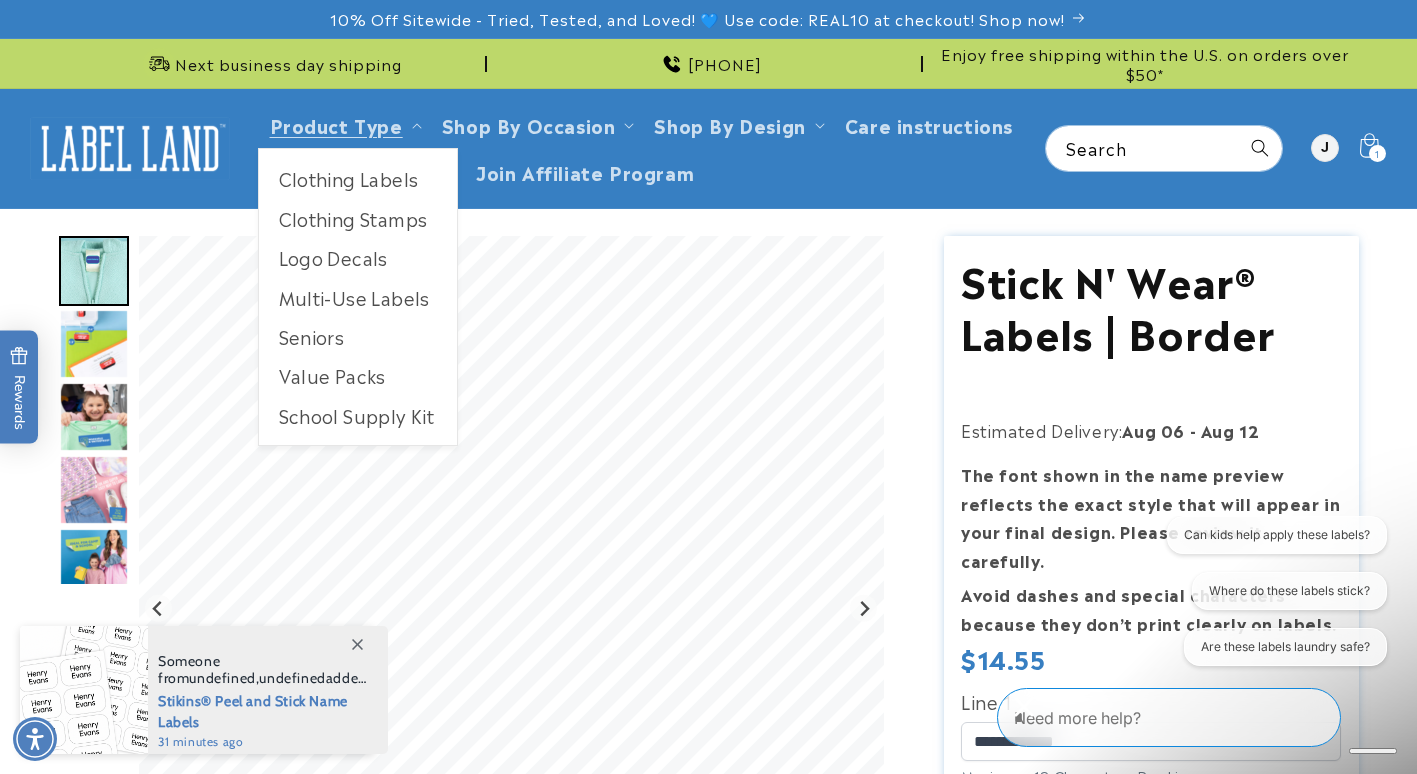 click on "School Supply Kit" at bounding box center [358, 415] 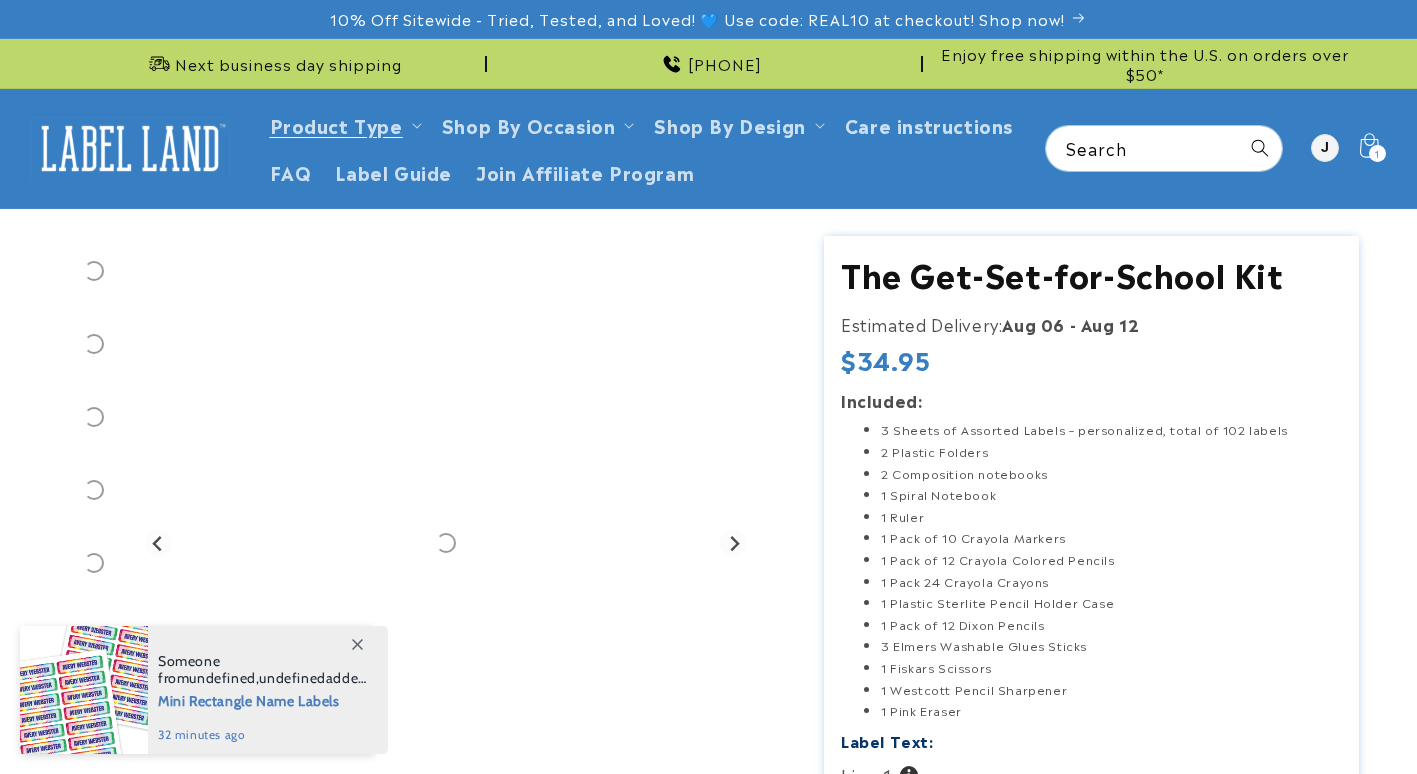scroll, scrollTop: 0, scrollLeft: 0, axis: both 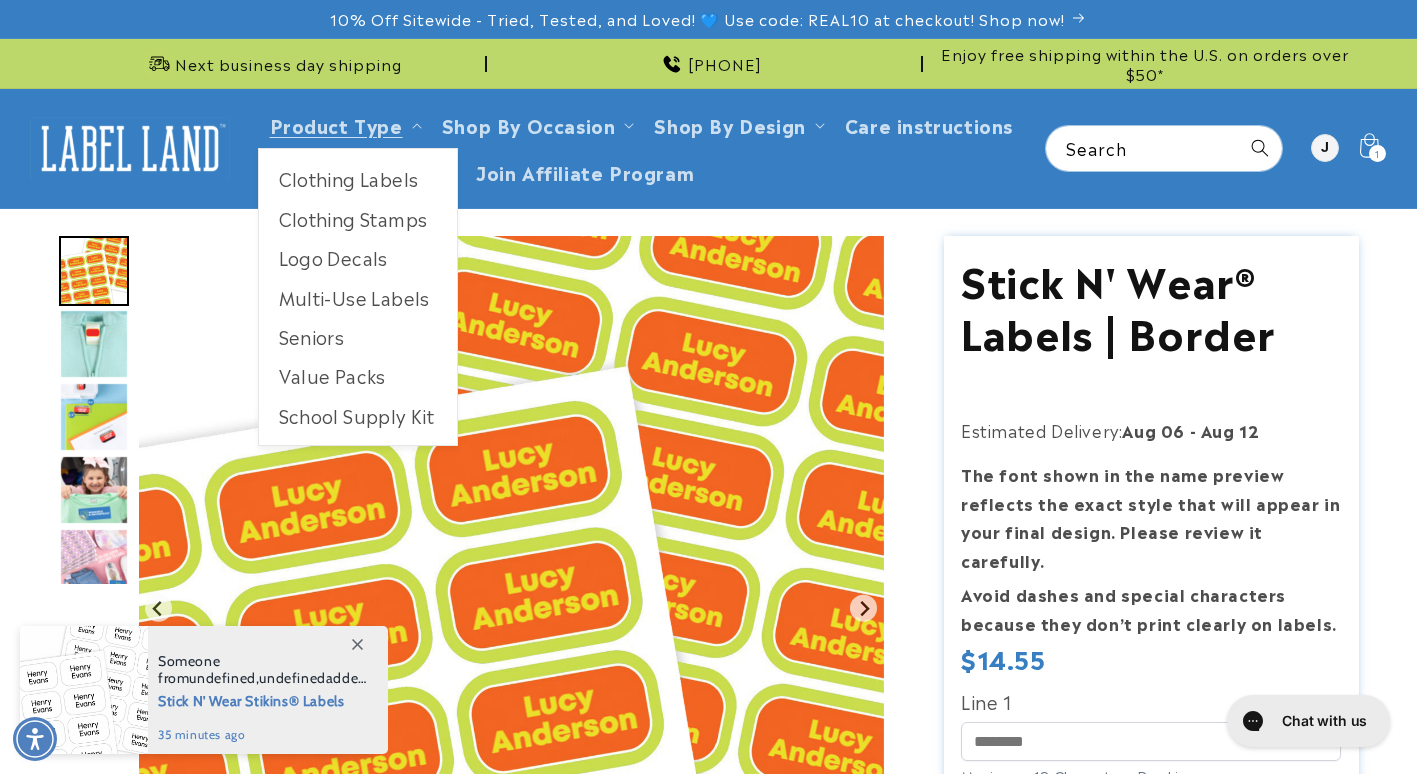 click on "Value Packs" at bounding box center (358, 375) 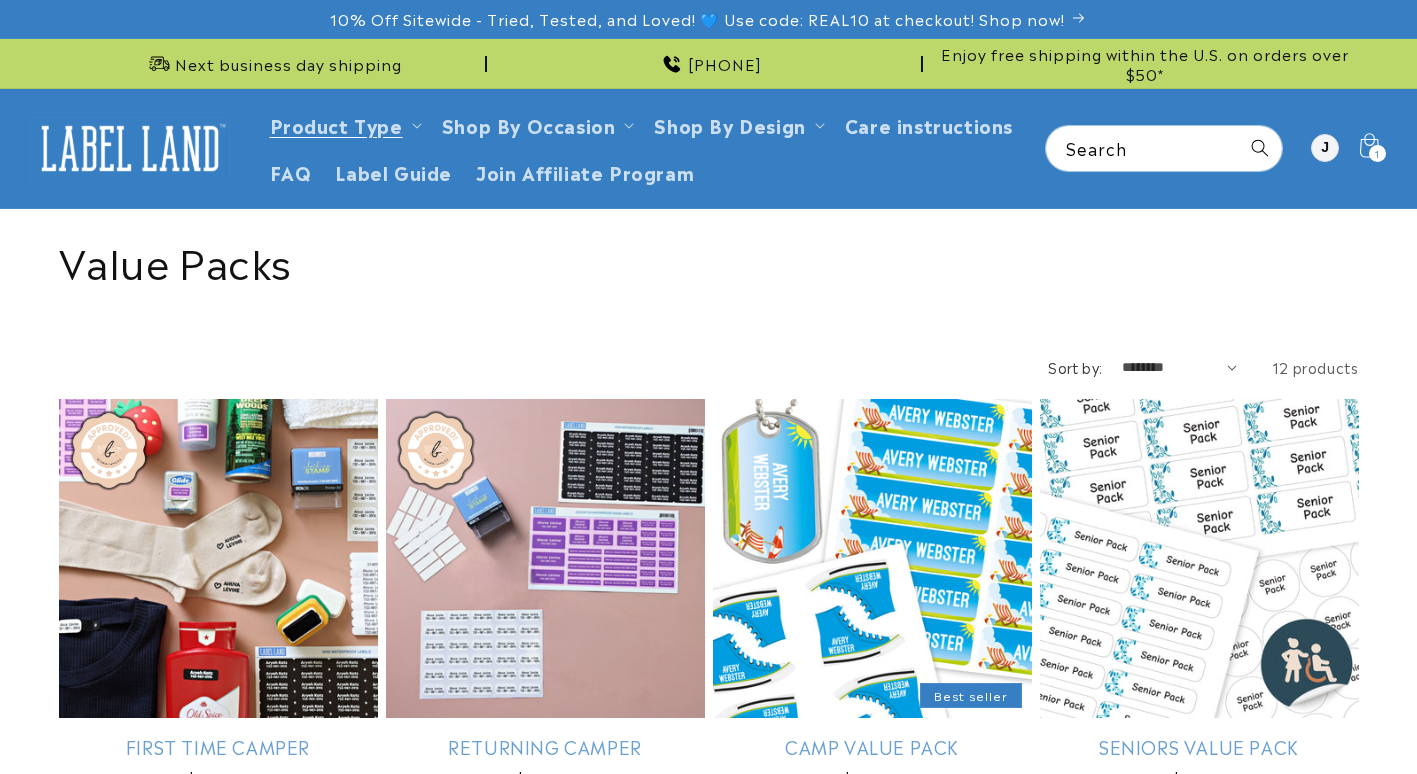 scroll, scrollTop: 0, scrollLeft: 0, axis: both 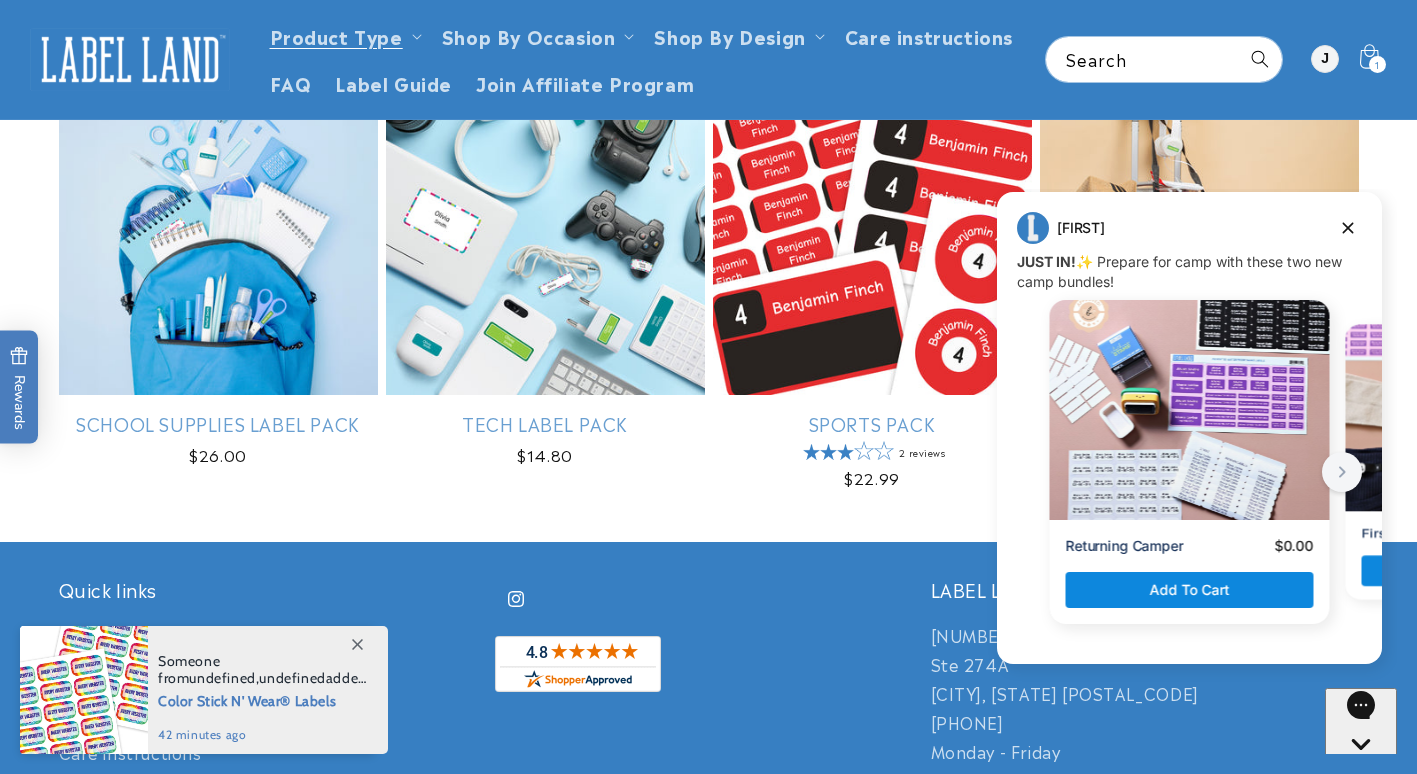 click 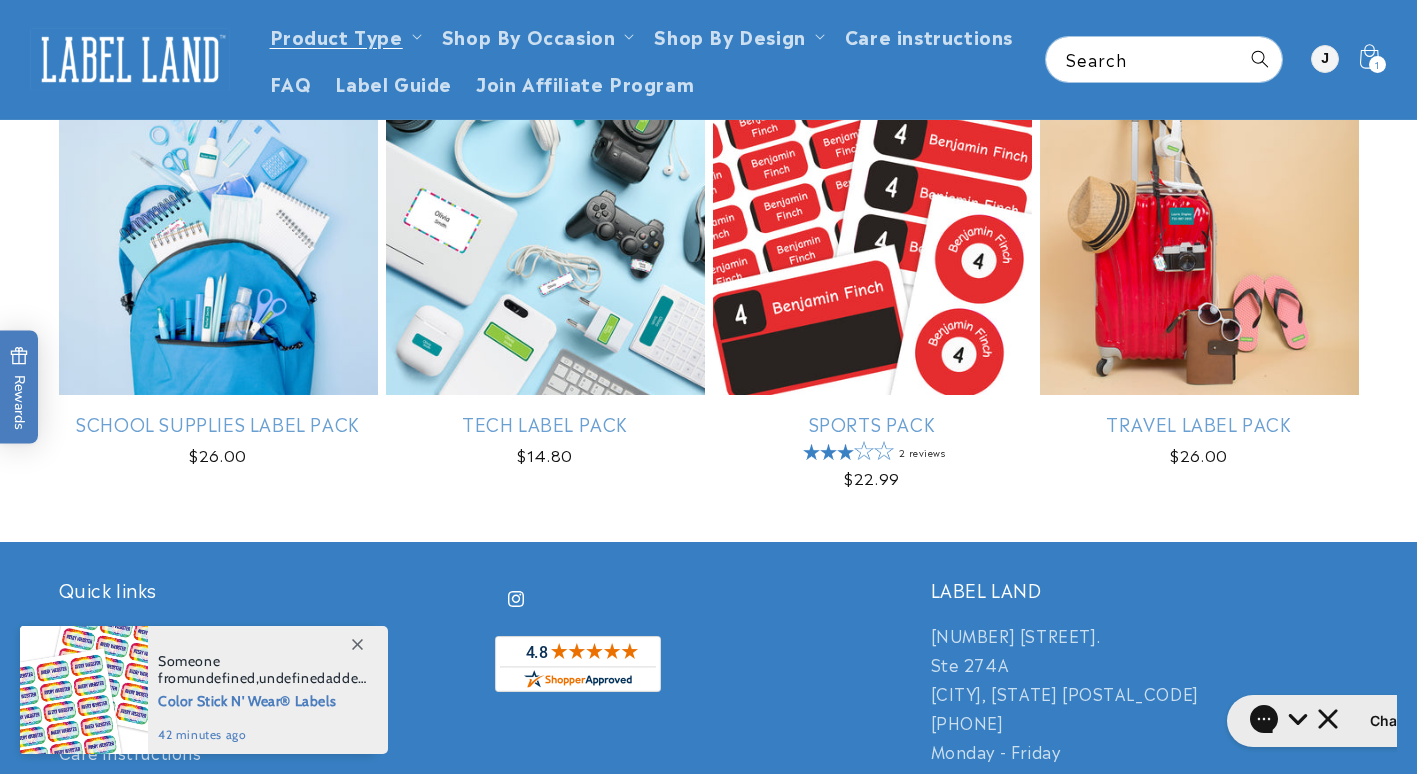 click on "School Supplies Label Pack" at bounding box center (218, 423) 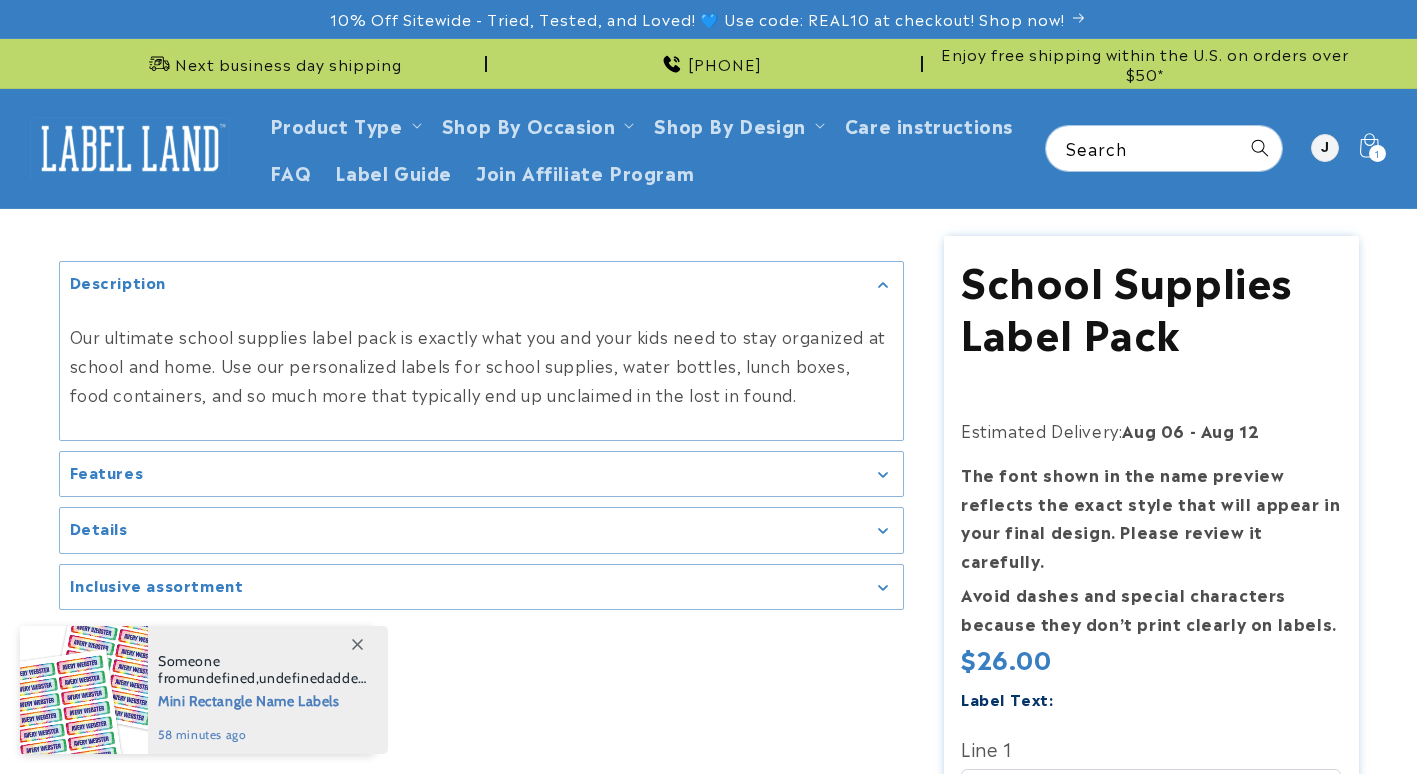 scroll, scrollTop: 0, scrollLeft: 0, axis: both 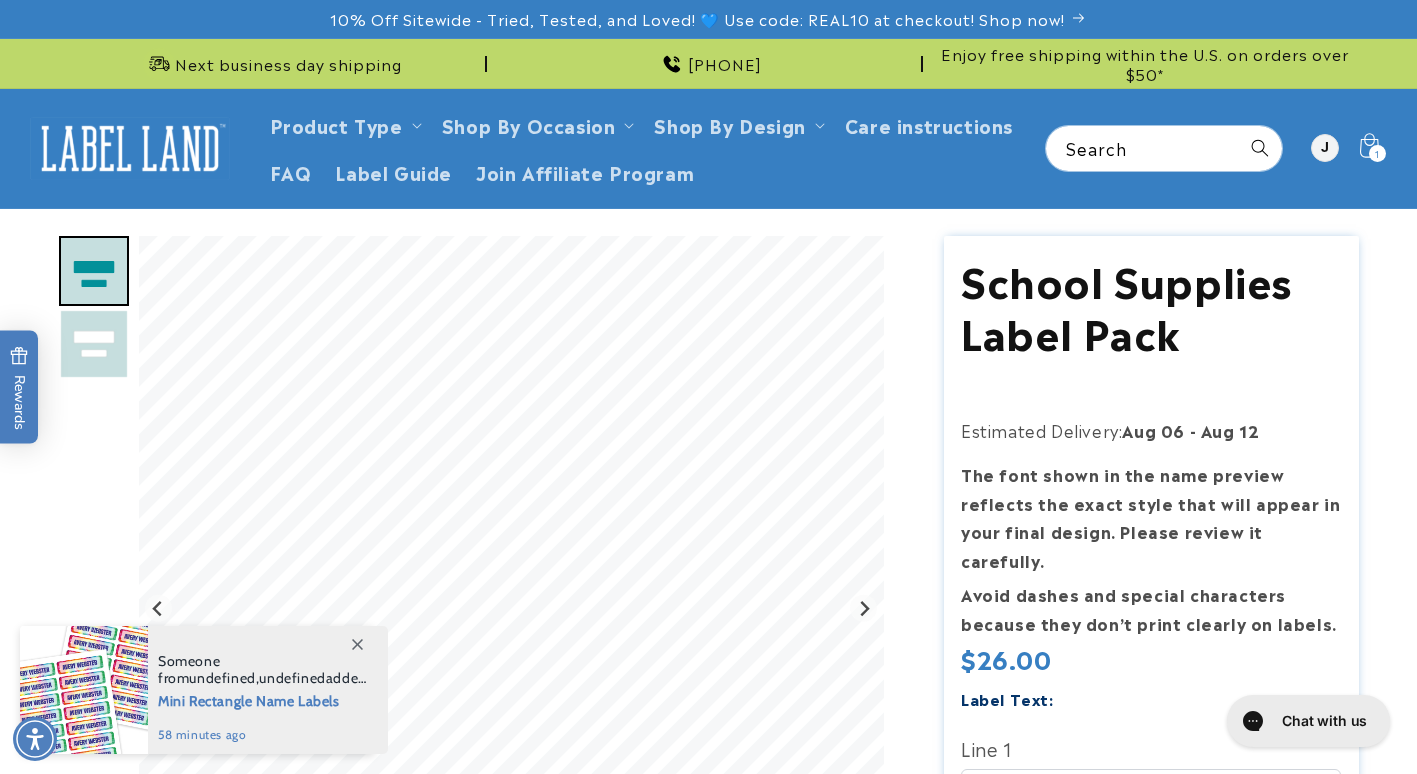 click at bounding box center (94, 344) 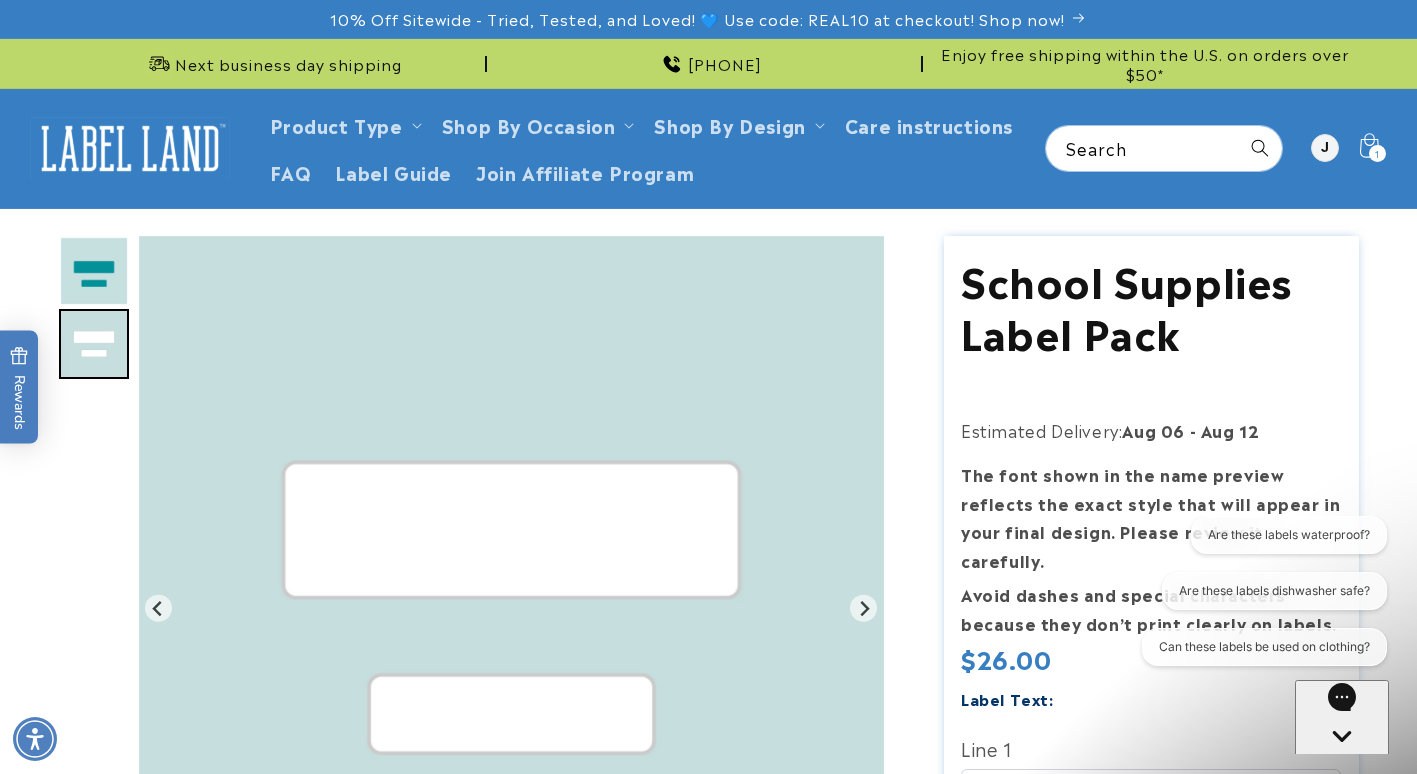 scroll, scrollTop: 0, scrollLeft: 0, axis: both 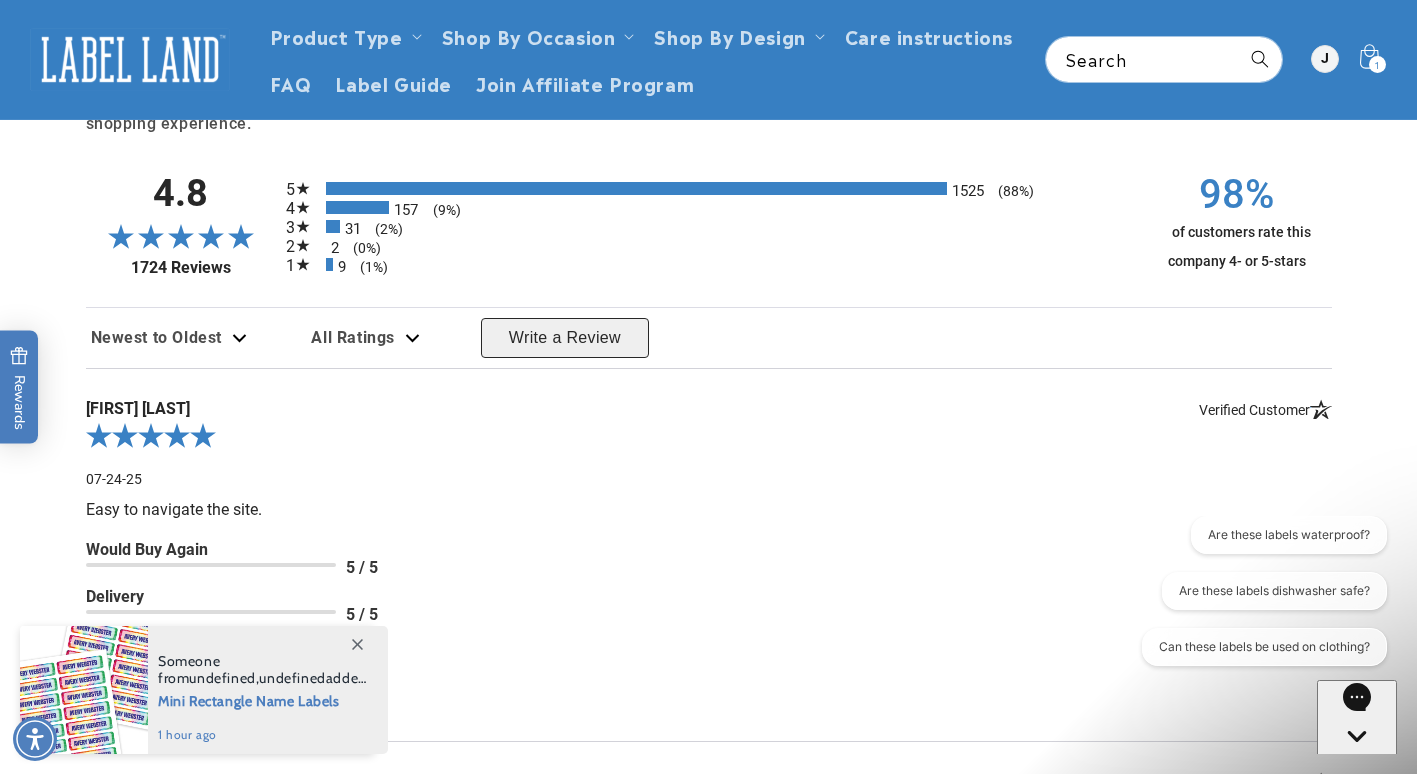 click on "1" at bounding box center [1377, 64] 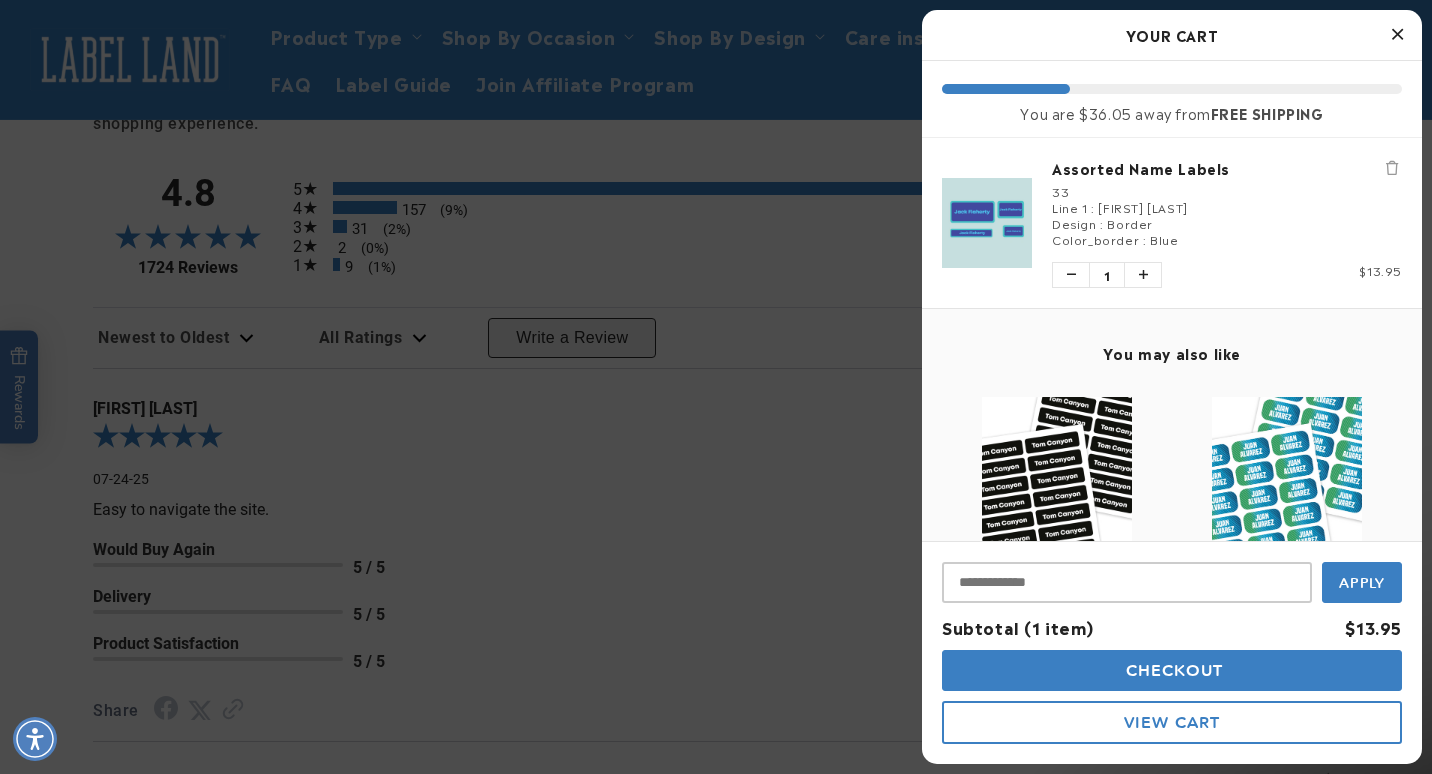 click at bounding box center [1397, 35] 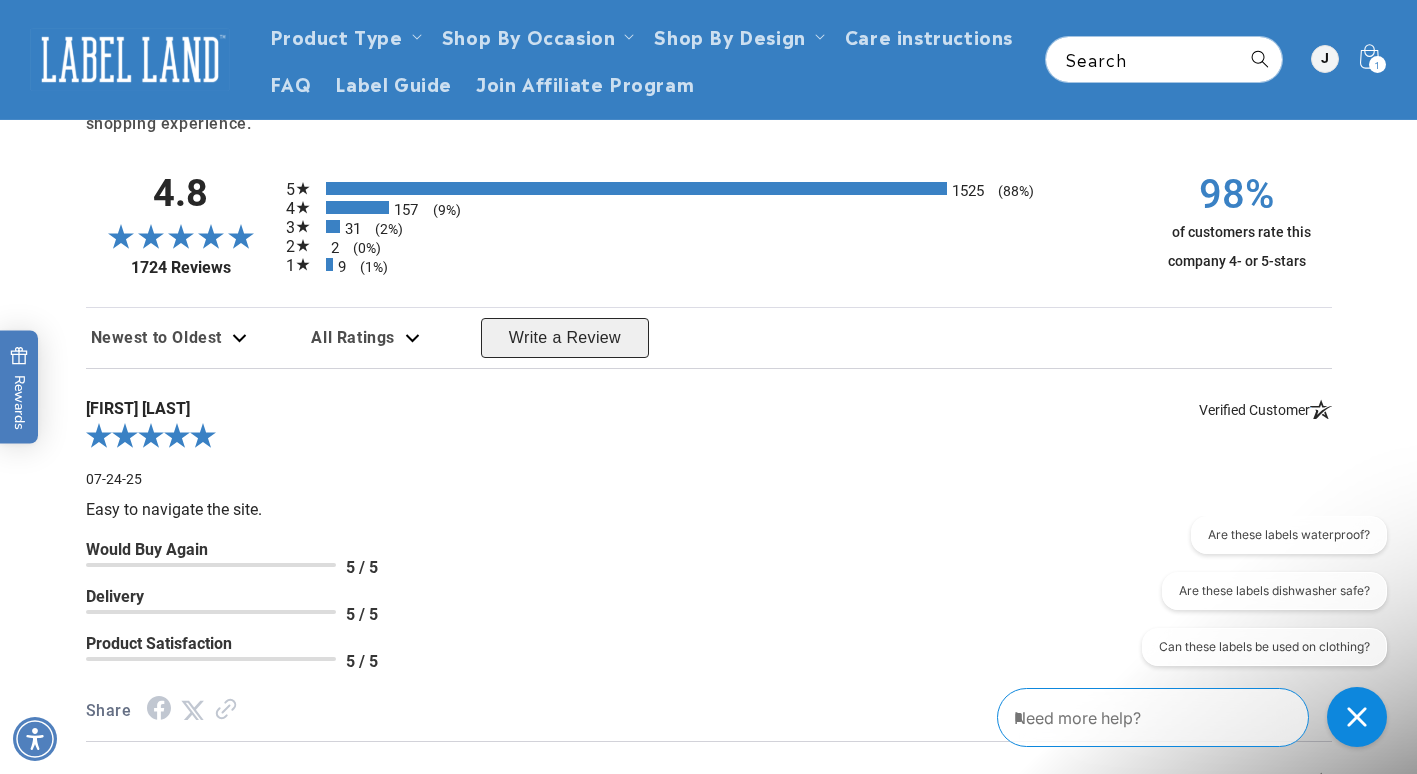 click on "1 1 item" at bounding box center [1377, 64] 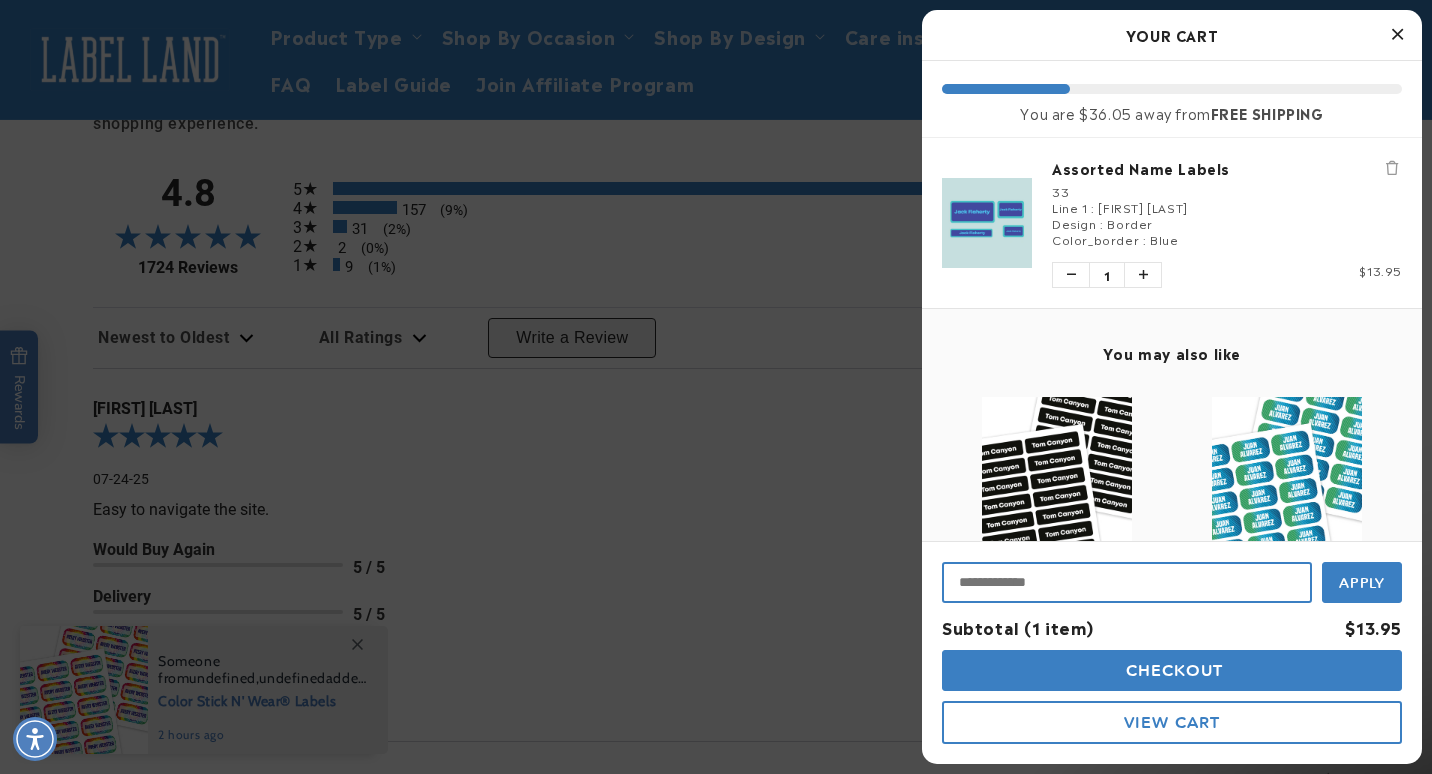 click at bounding box center (1127, 582) 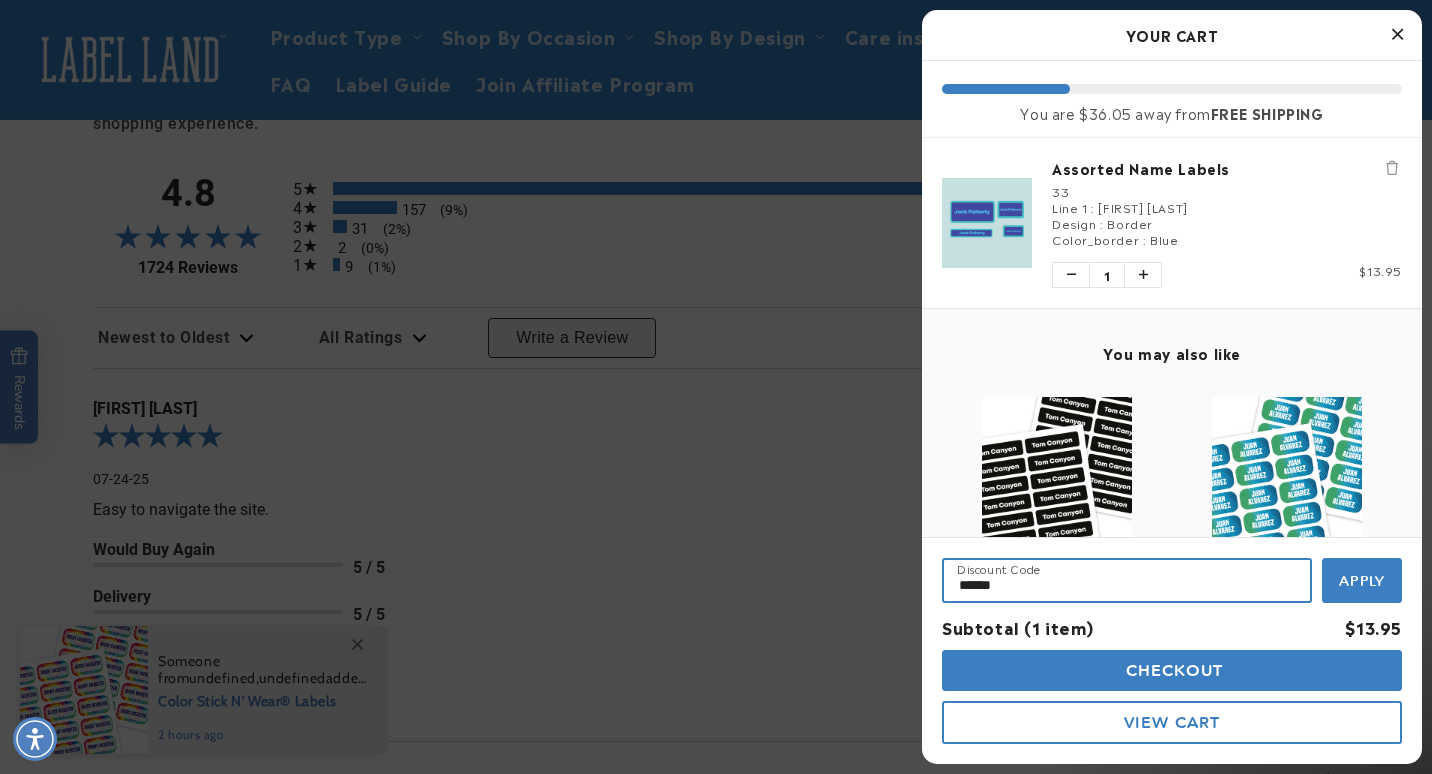 type on "******" 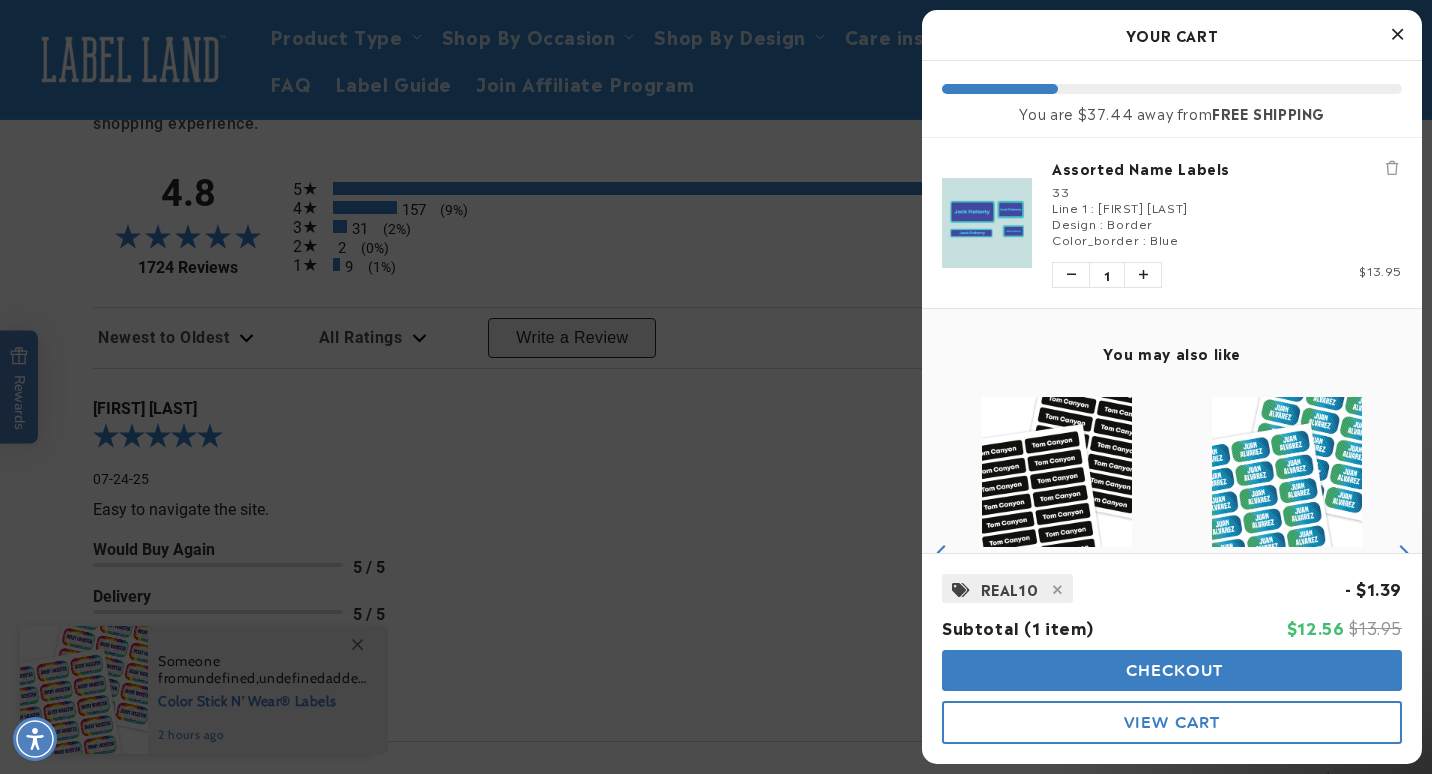 click on "Checkout" at bounding box center [1172, 670] 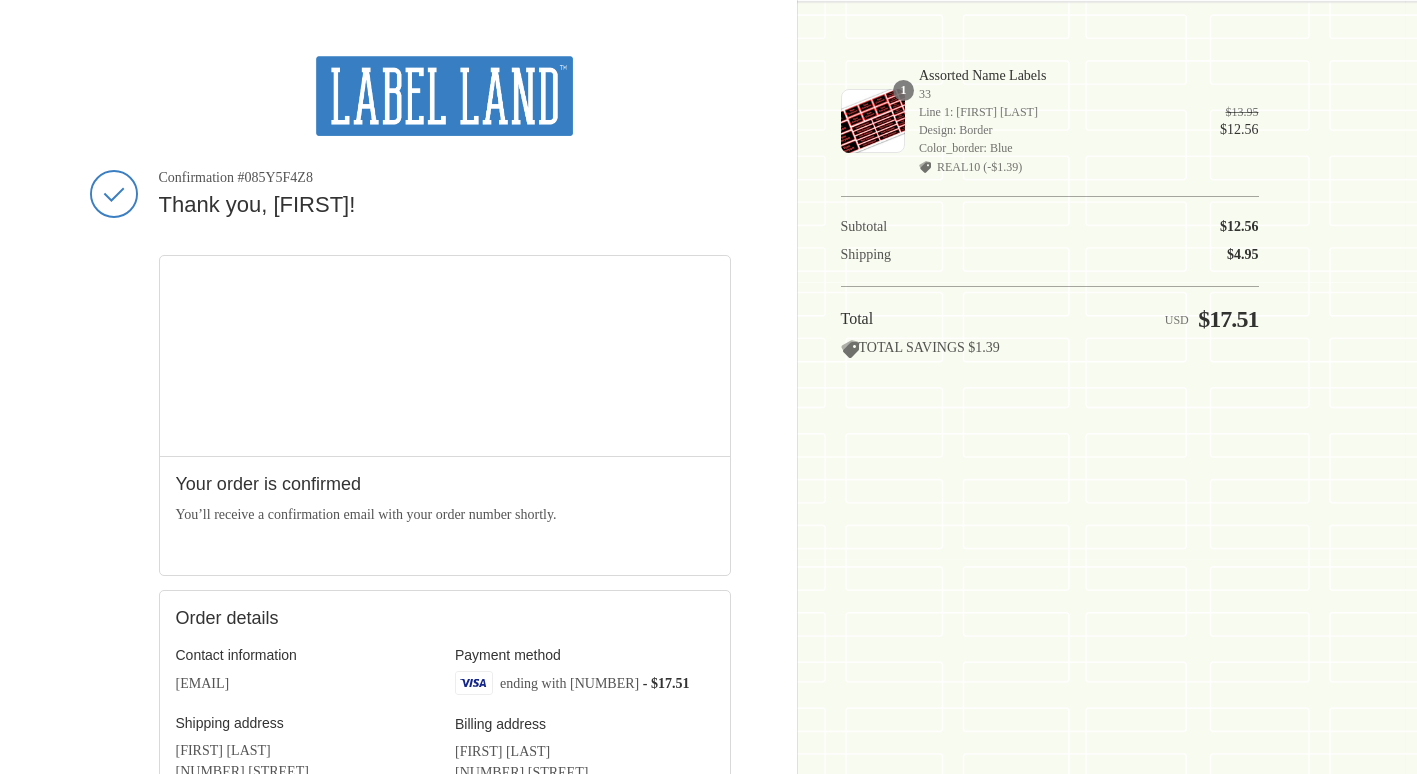scroll, scrollTop: 0, scrollLeft: 0, axis: both 